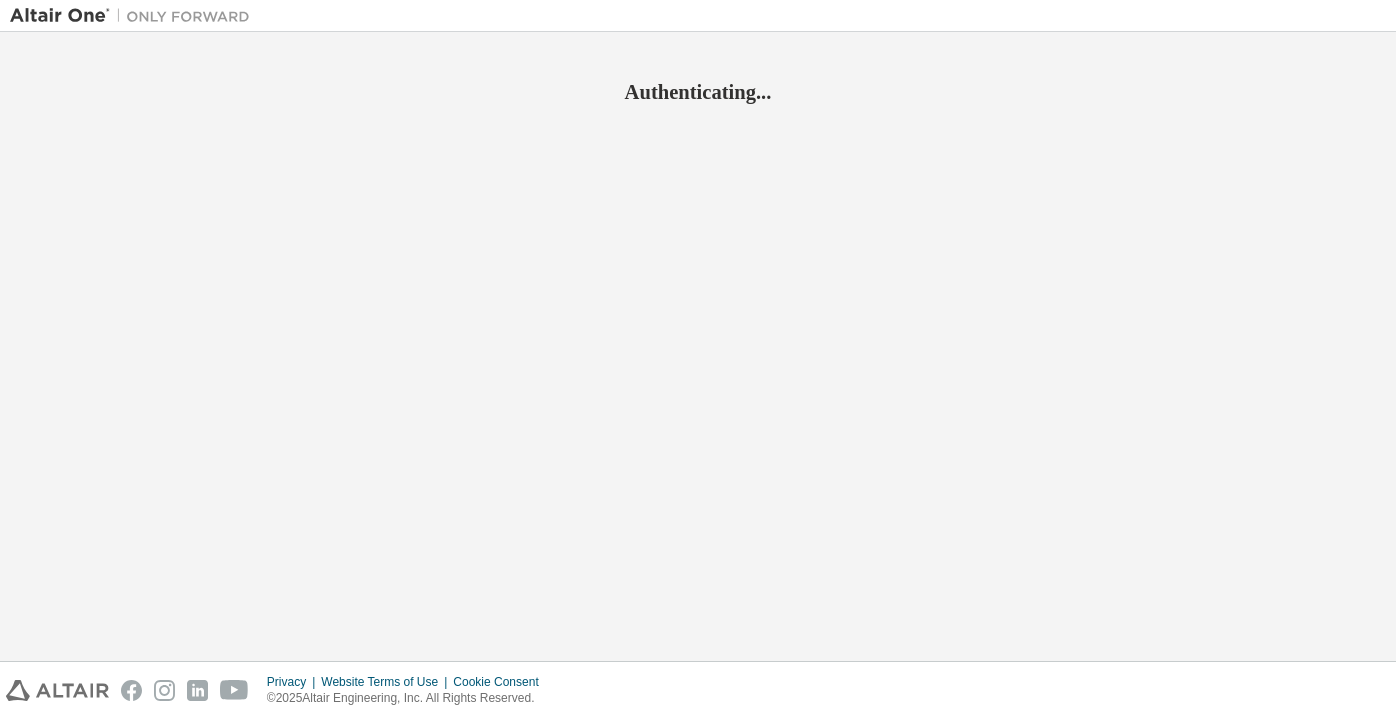 scroll, scrollTop: 0, scrollLeft: 0, axis: both 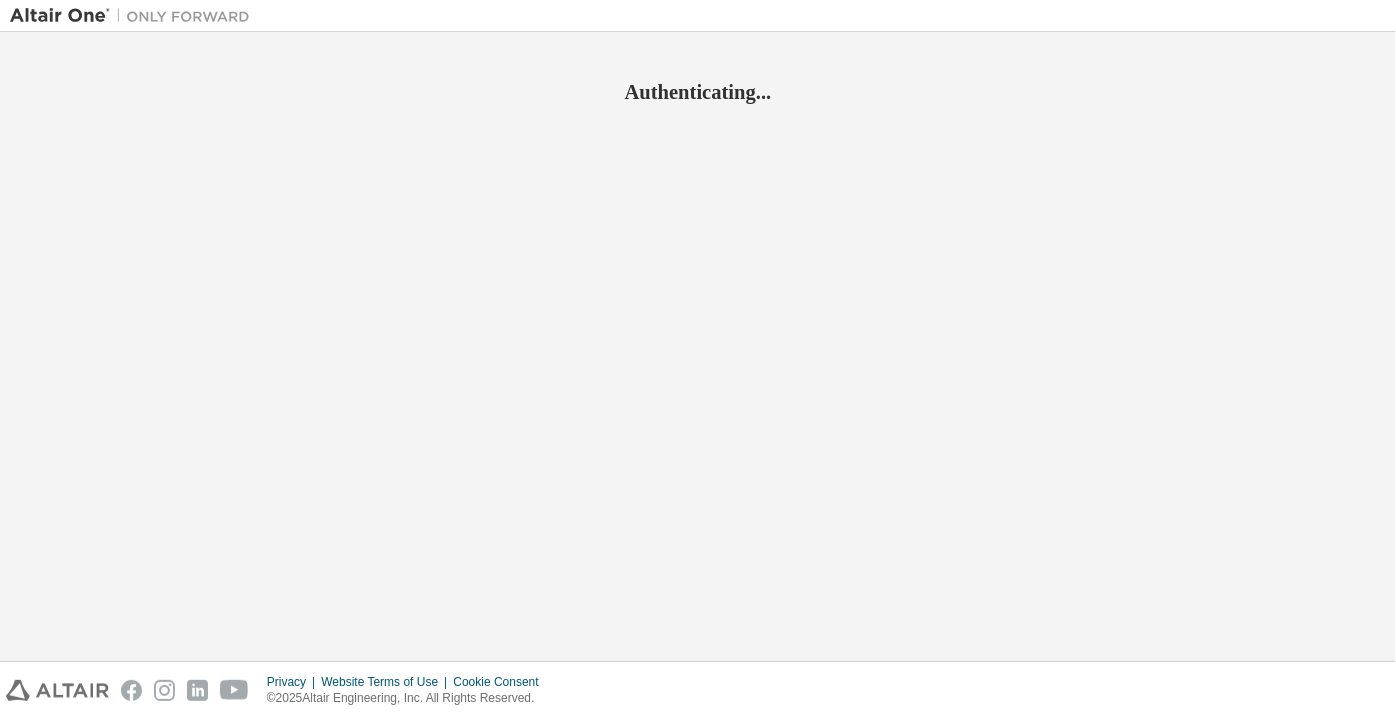 click on "Privacy Website Terms of Use Cookie Consent ©  2025  Altair Engineering, Inc. All Rights Reserved." at bounding box center [698, 690] 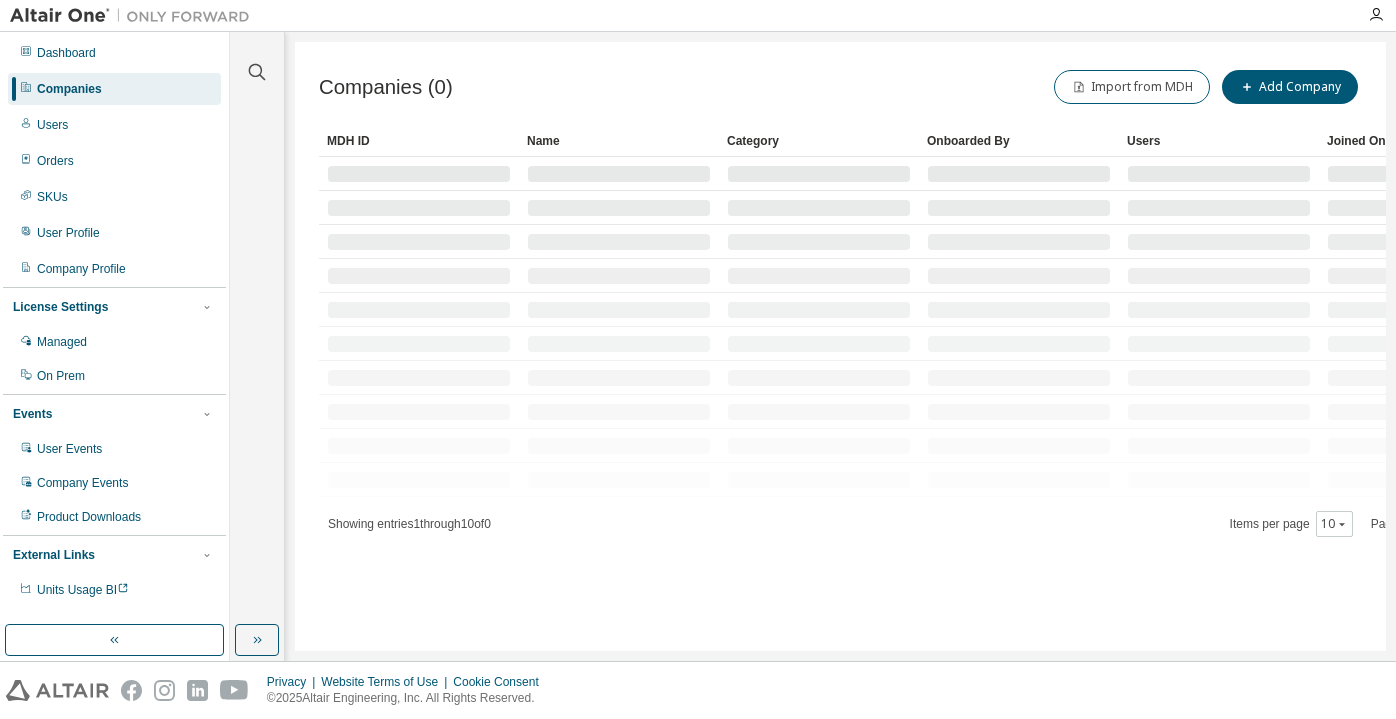 scroll, scrollTop: 0, scrollLeft: 0, axis: both 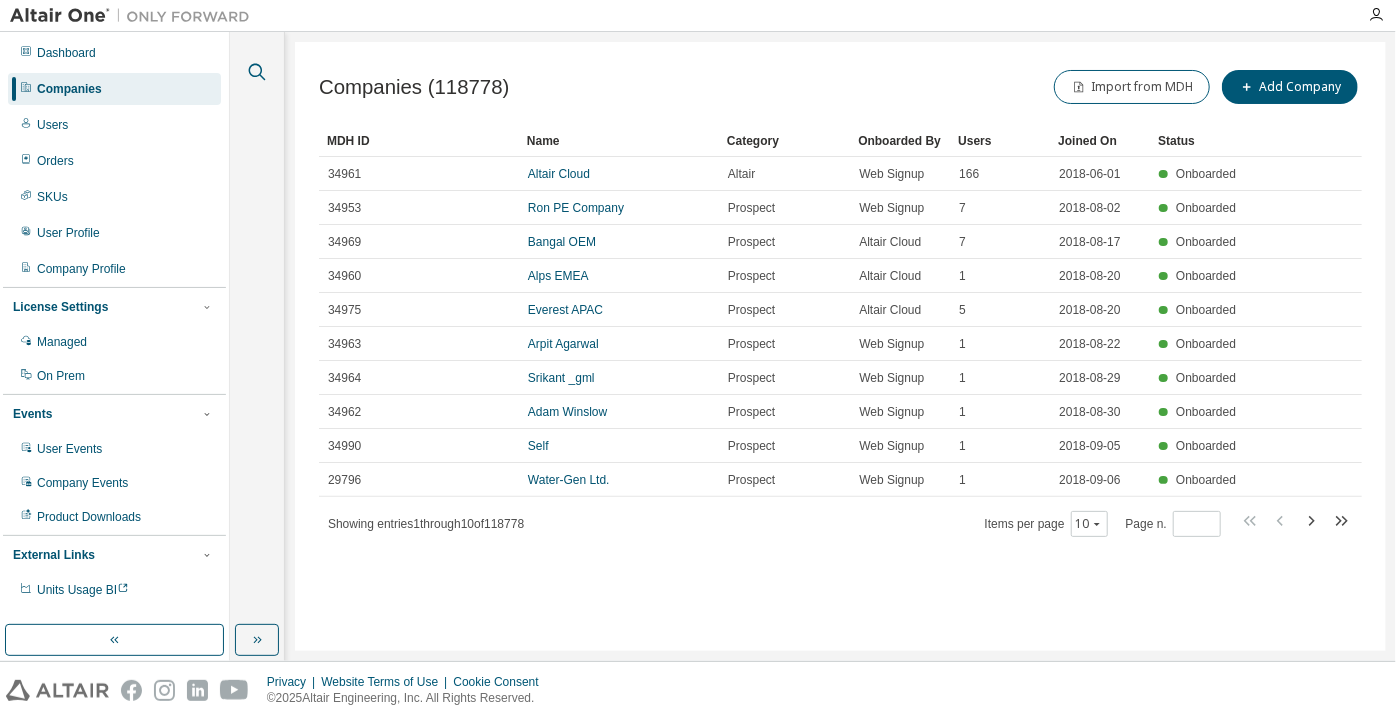 click 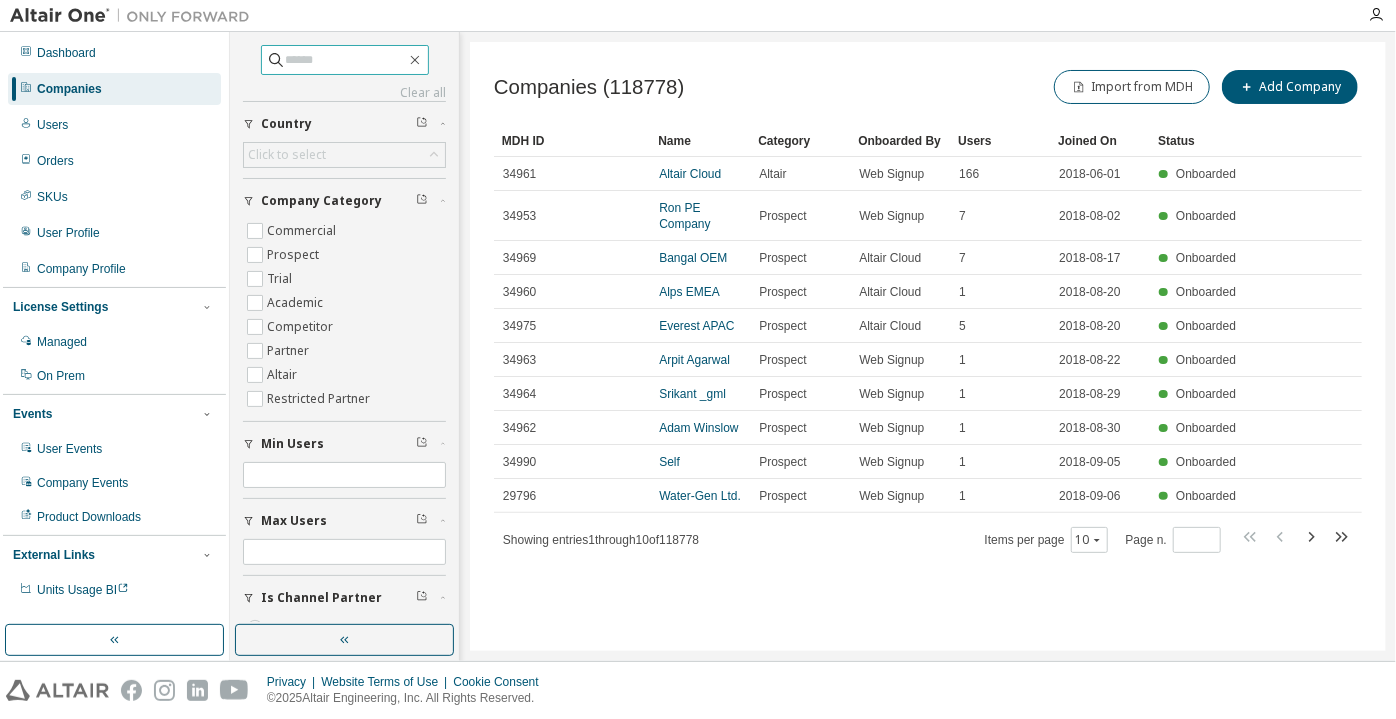 click at bounding box center [346, 60] 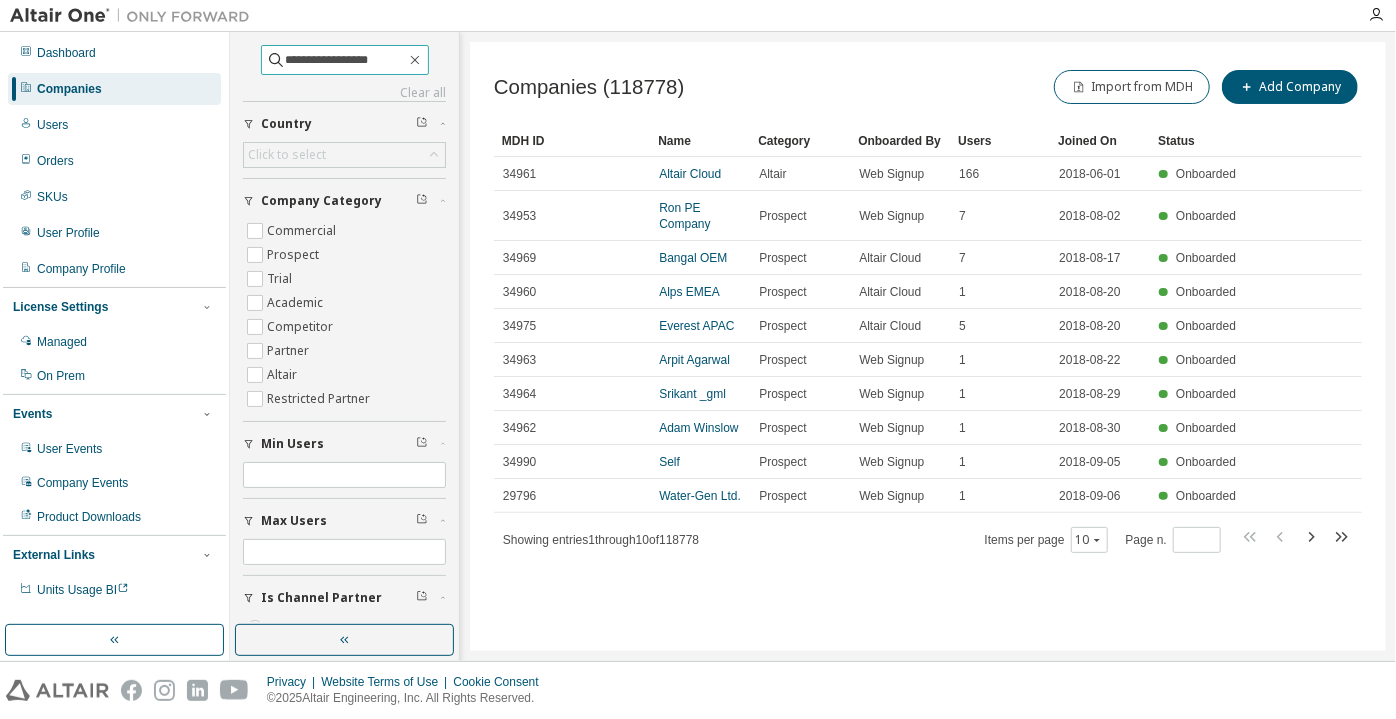 type on "**********" 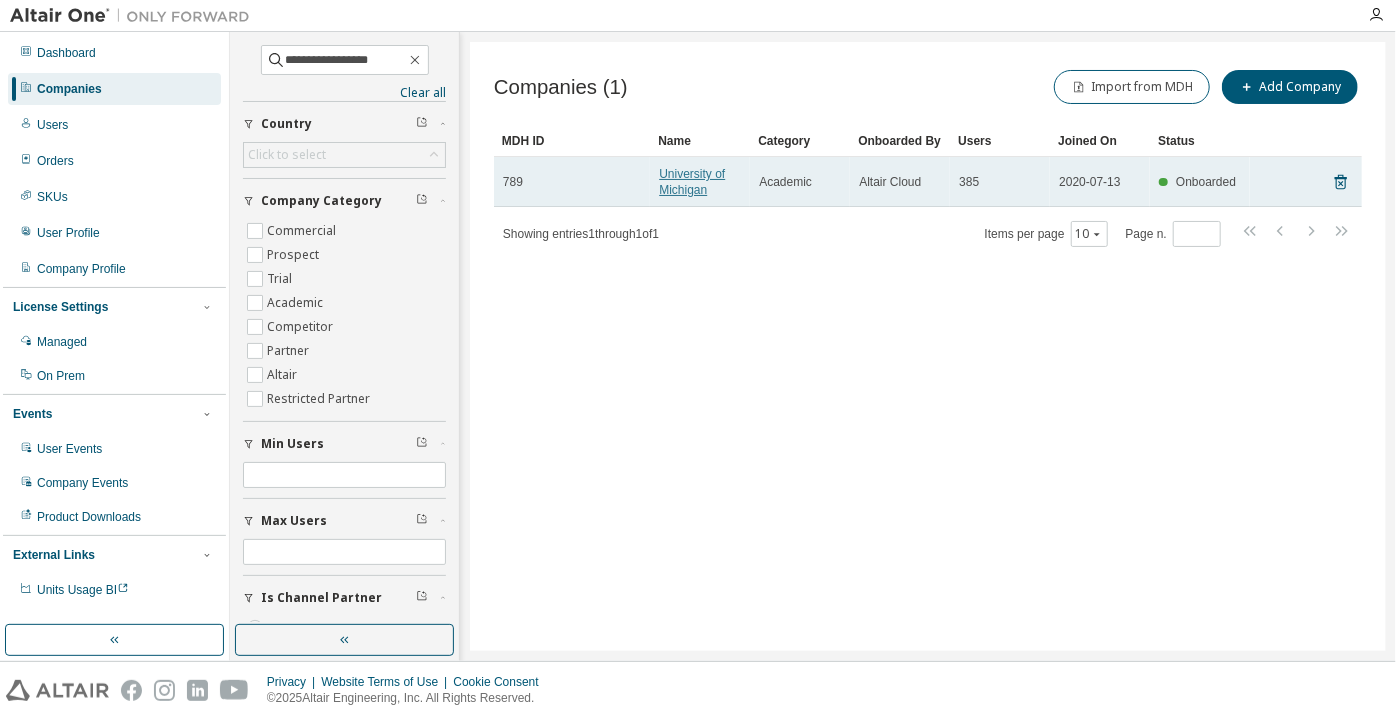 click on "University of Michigan" at bounding box center [692, 182] 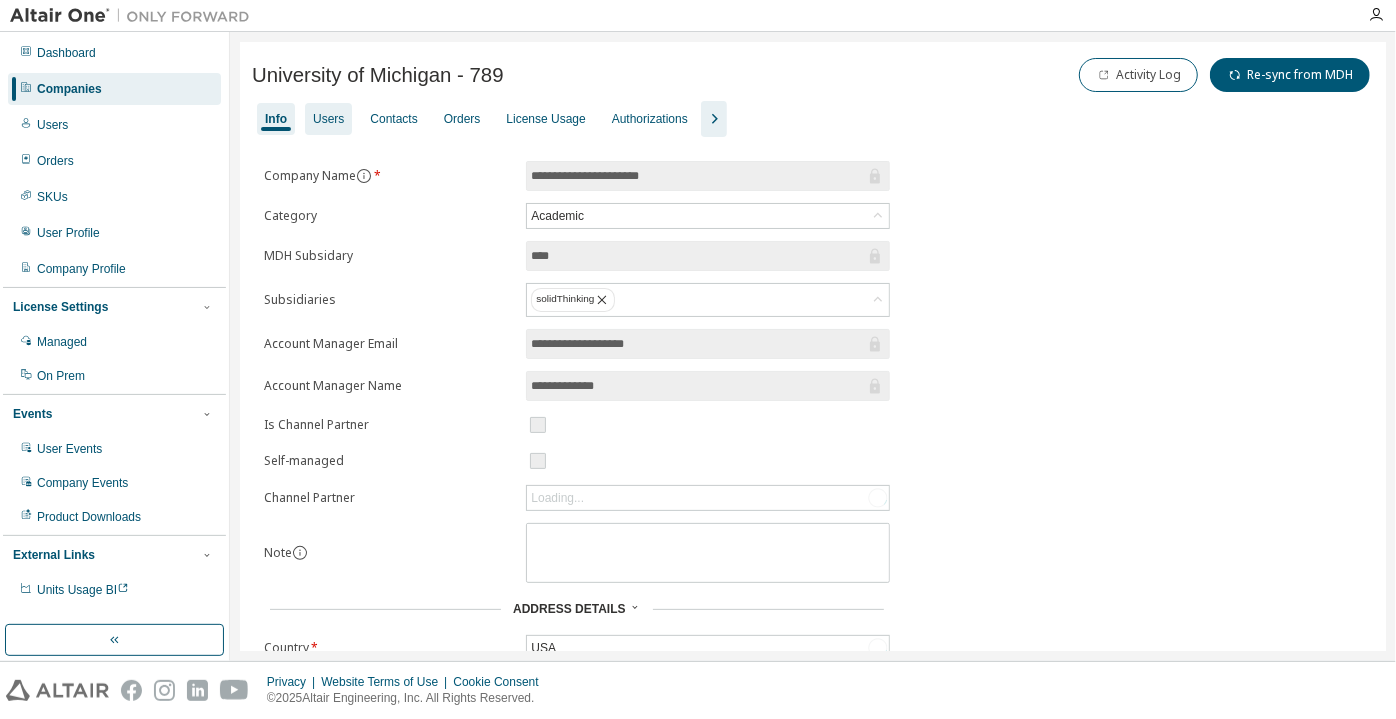 click on "Users" at bounding box center [328, 119] 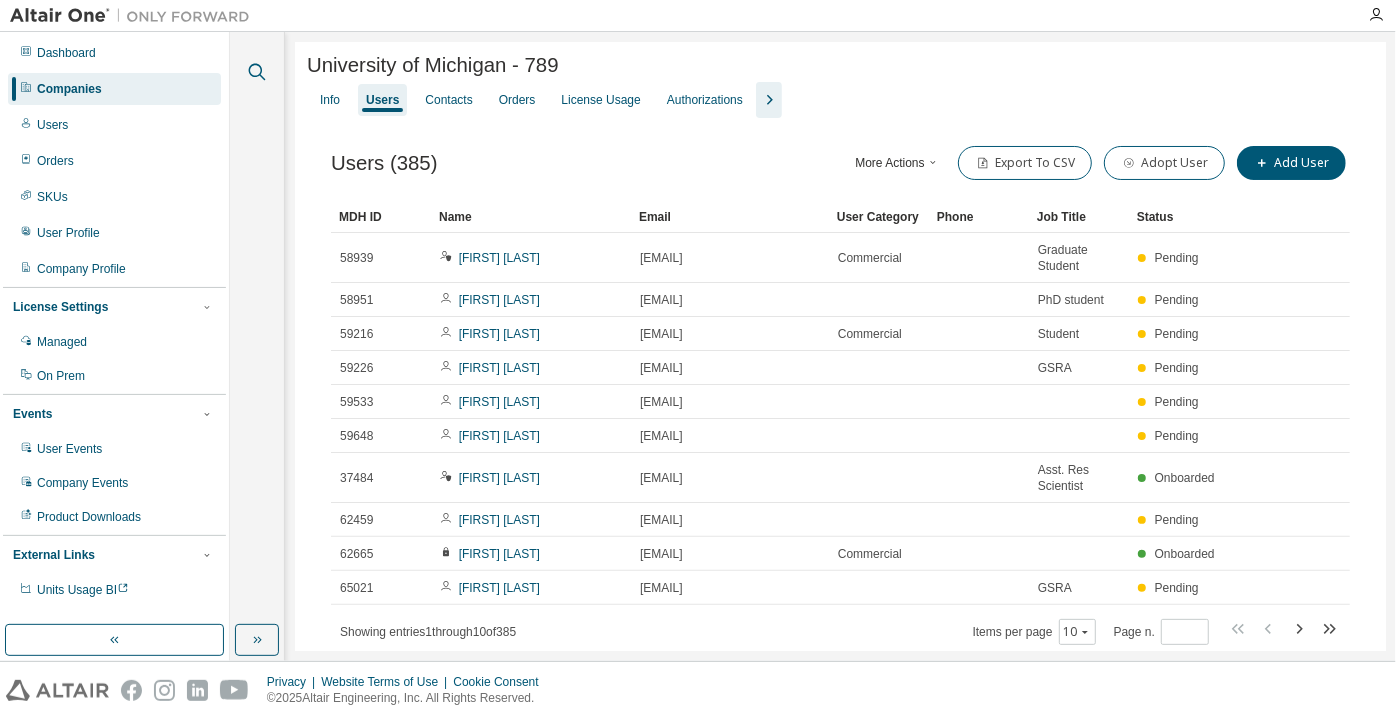 click 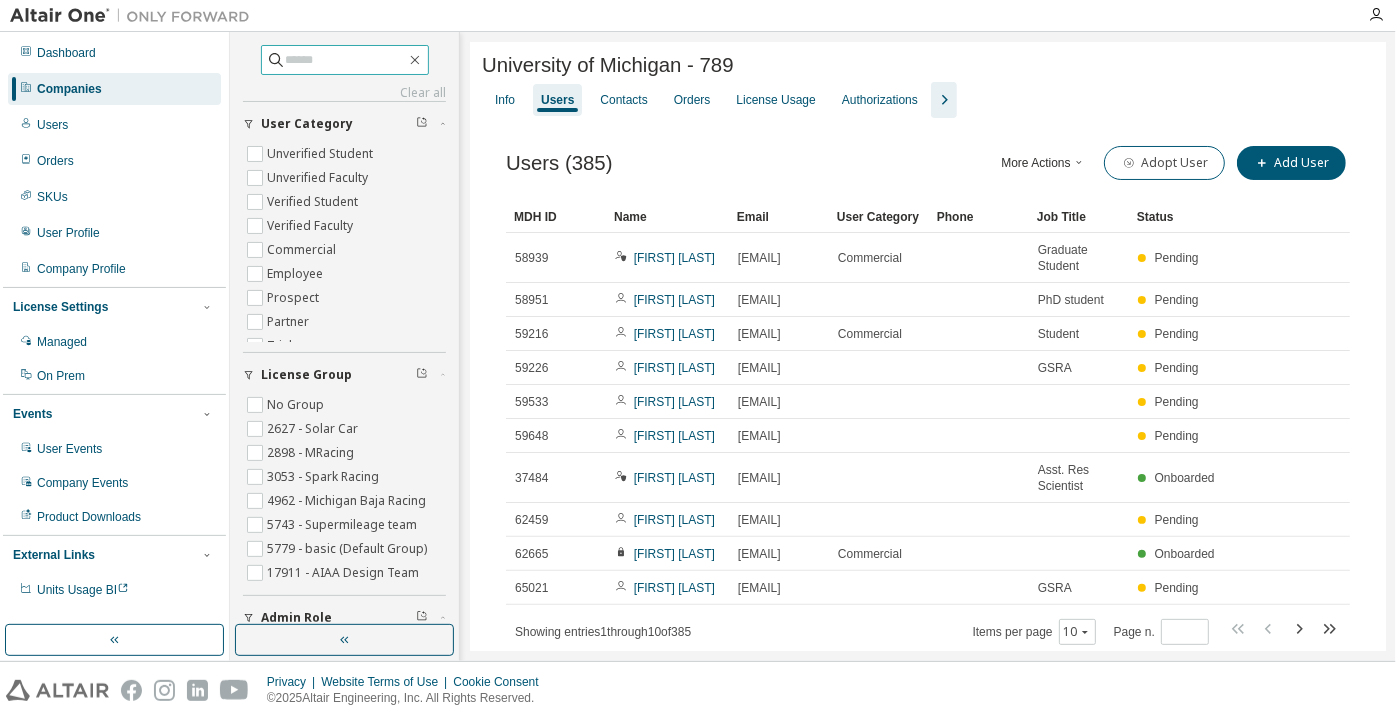 click at bounding box center (346, 60) 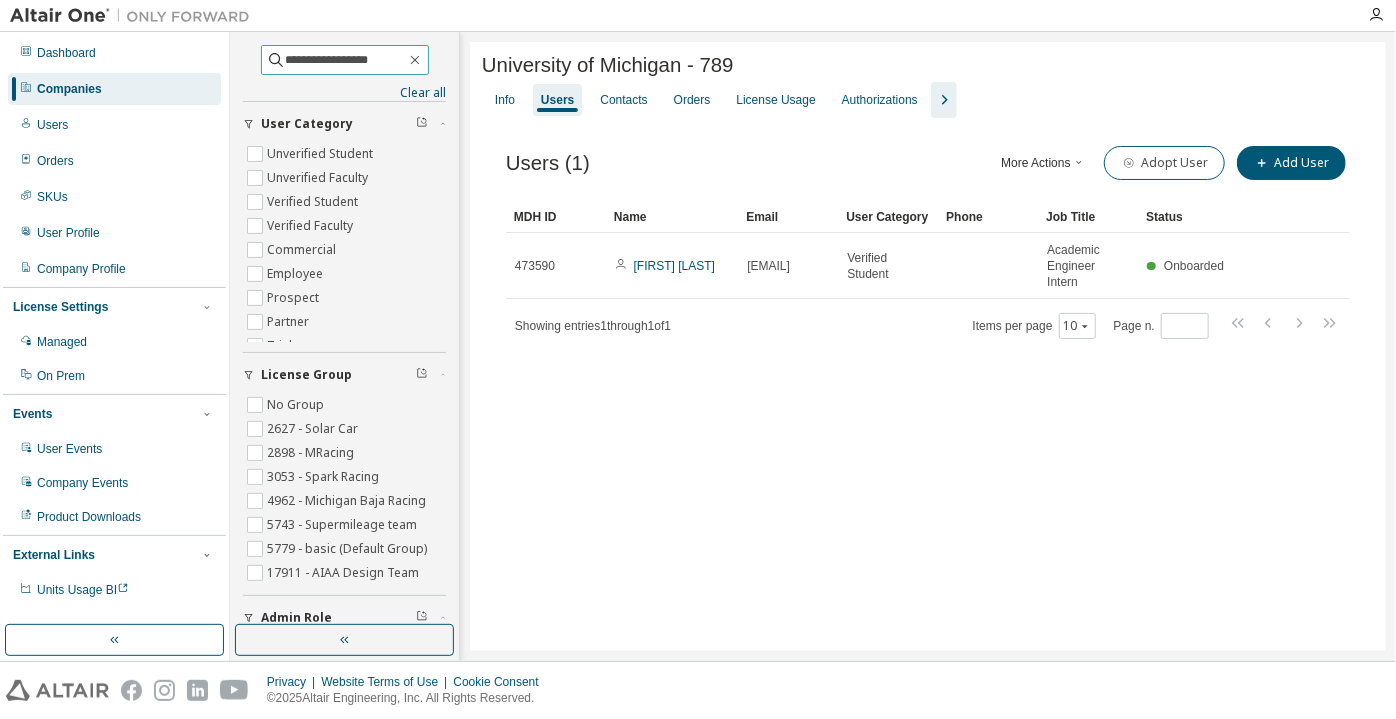 click on "**********" at bounding box center [346, 60] 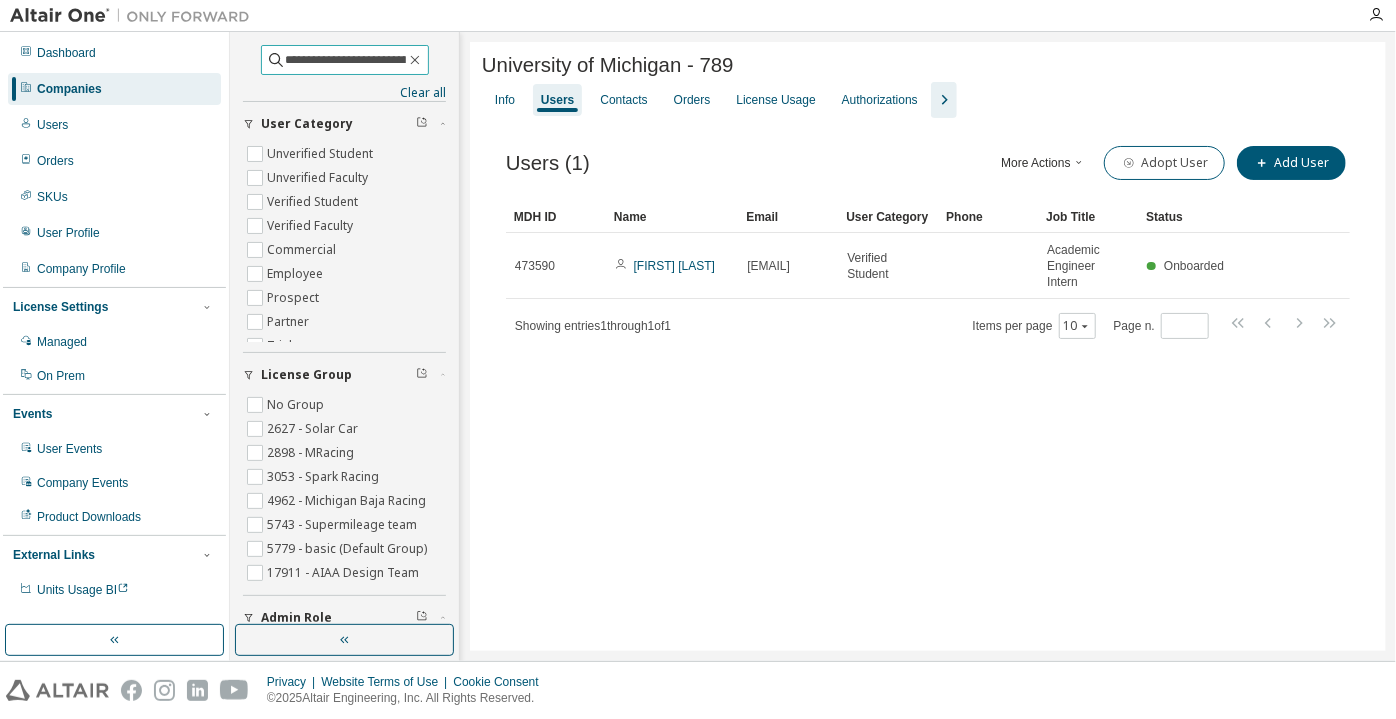 scroll, scrollTop: 0, scrollLeft: 73, axis: horizontal 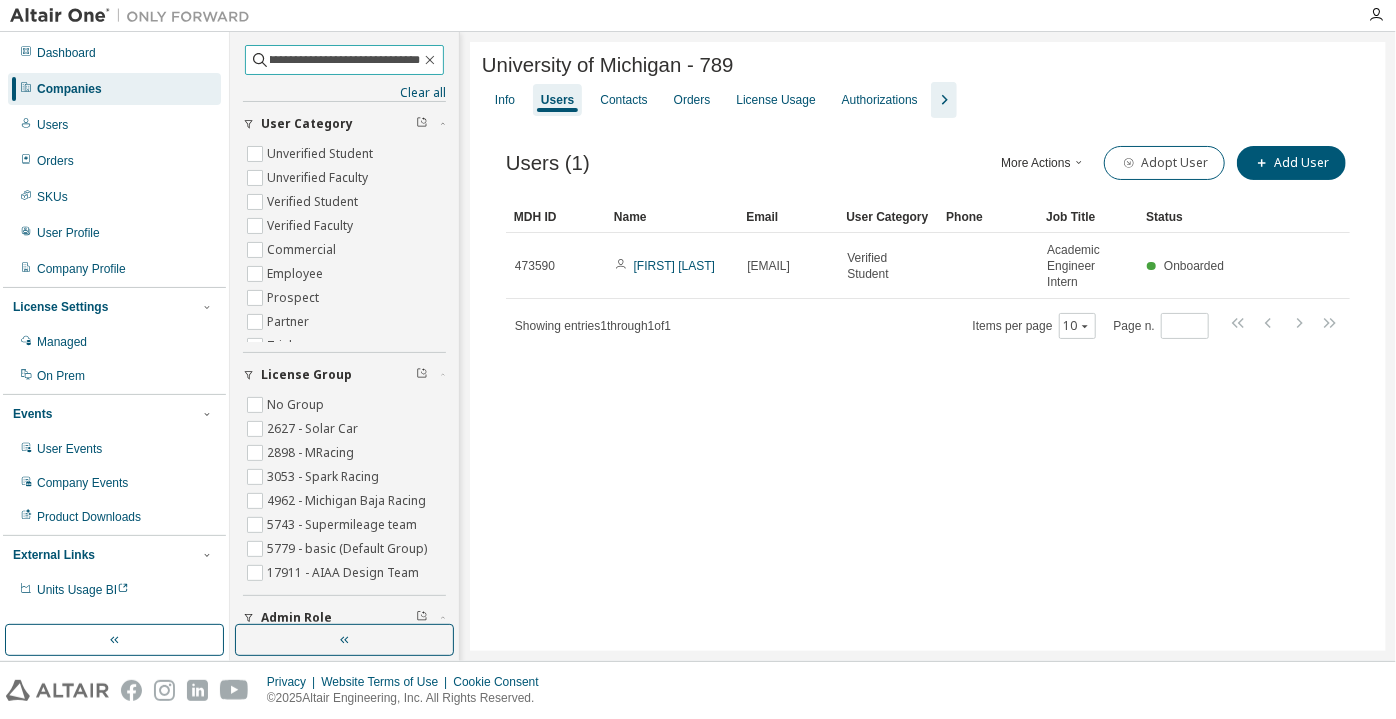 type on "**********" 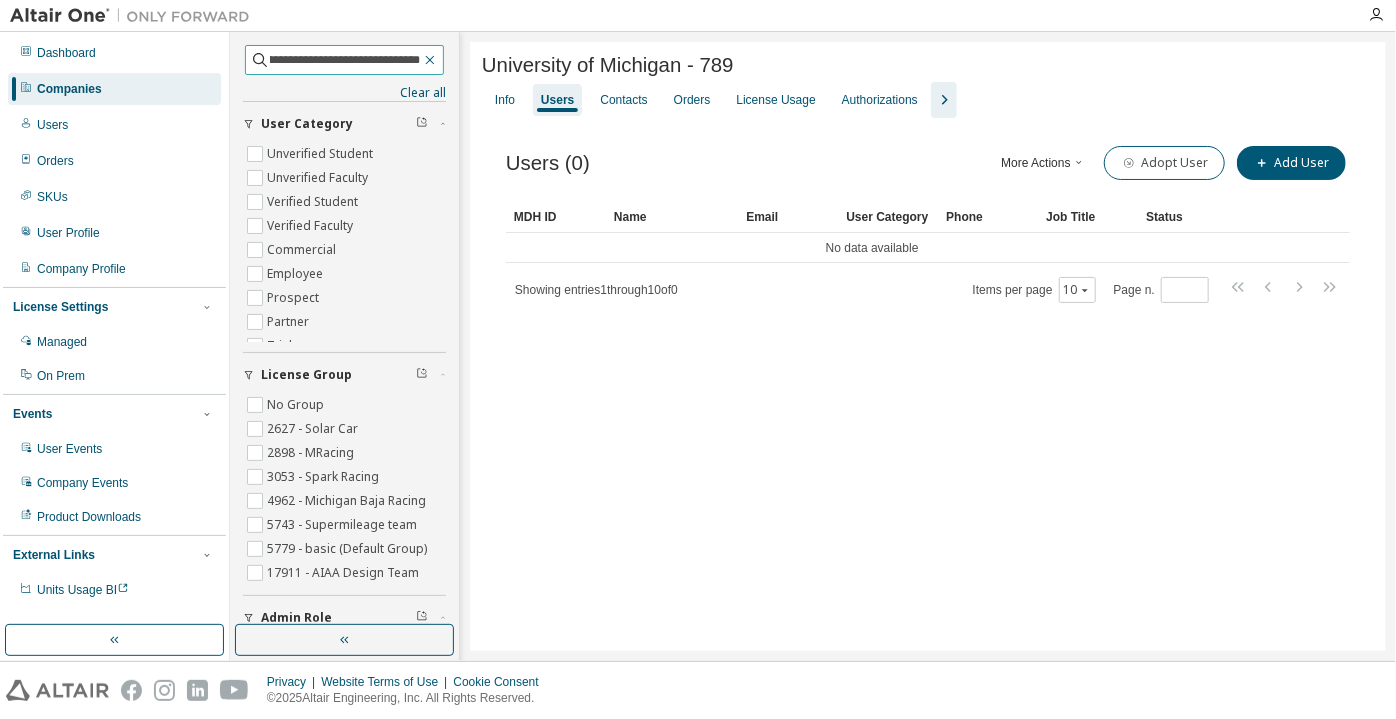 scroll, scrollTop: 0, scrollLeft: 0, axis: both 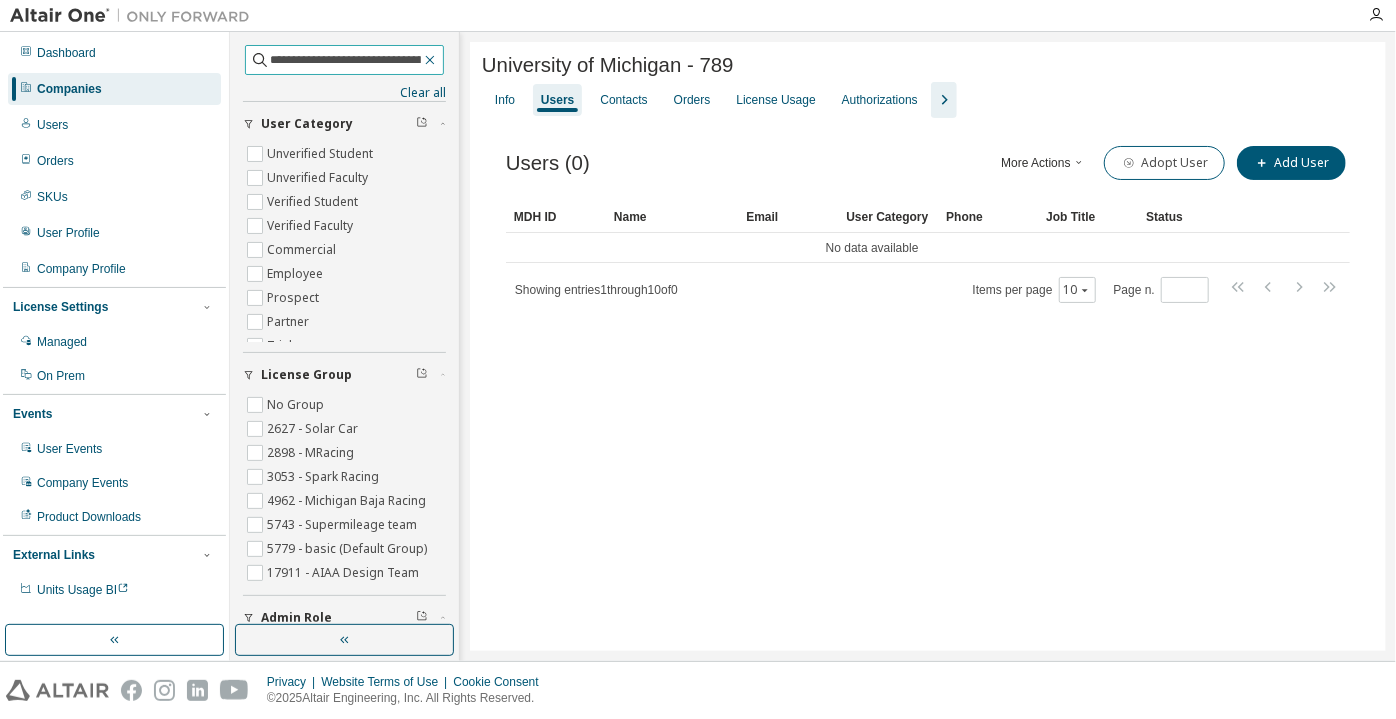click 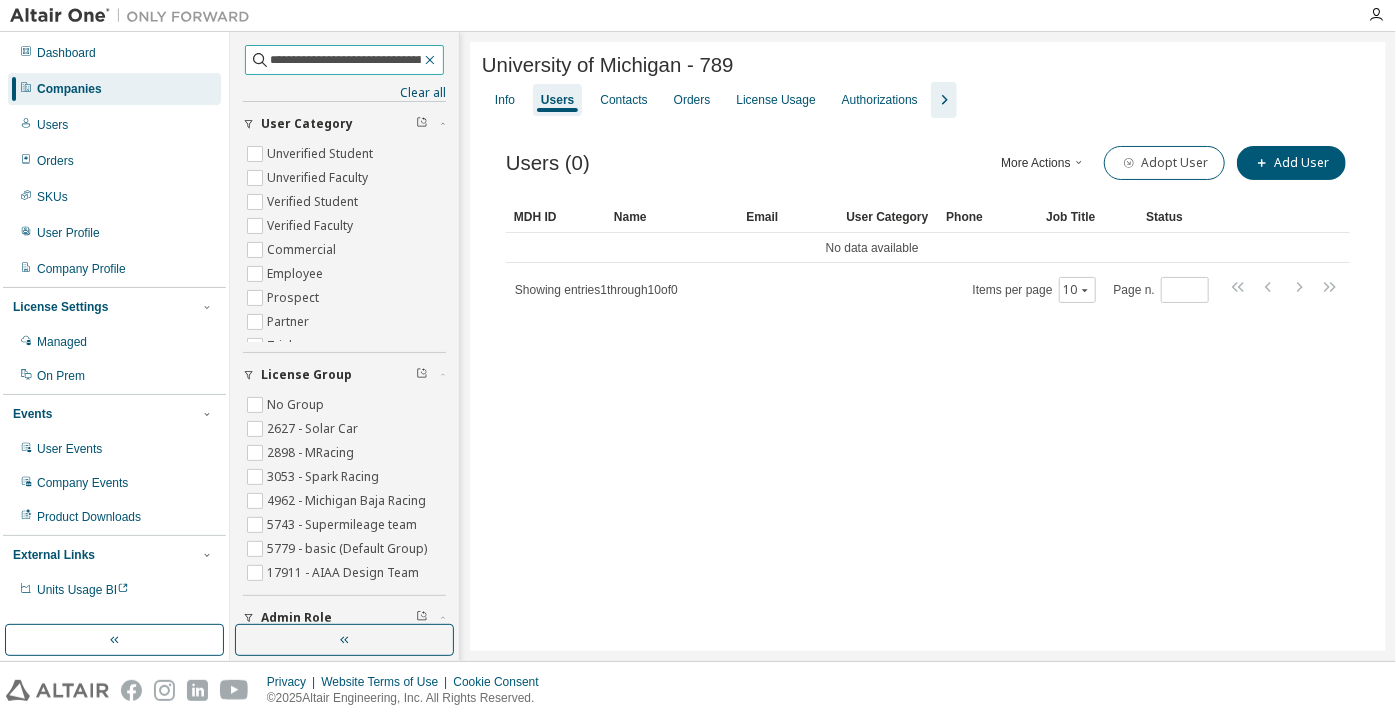 type 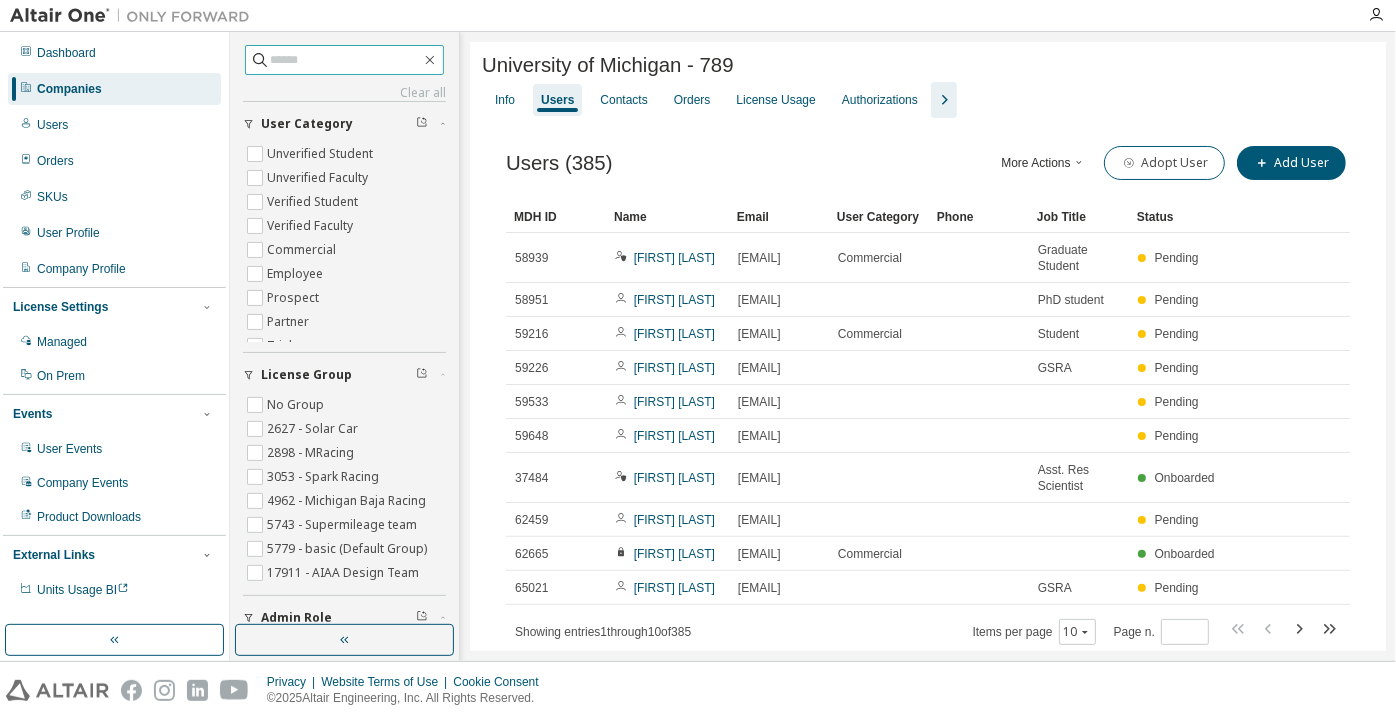 click on "Companies" at bounding box center [69, 89] 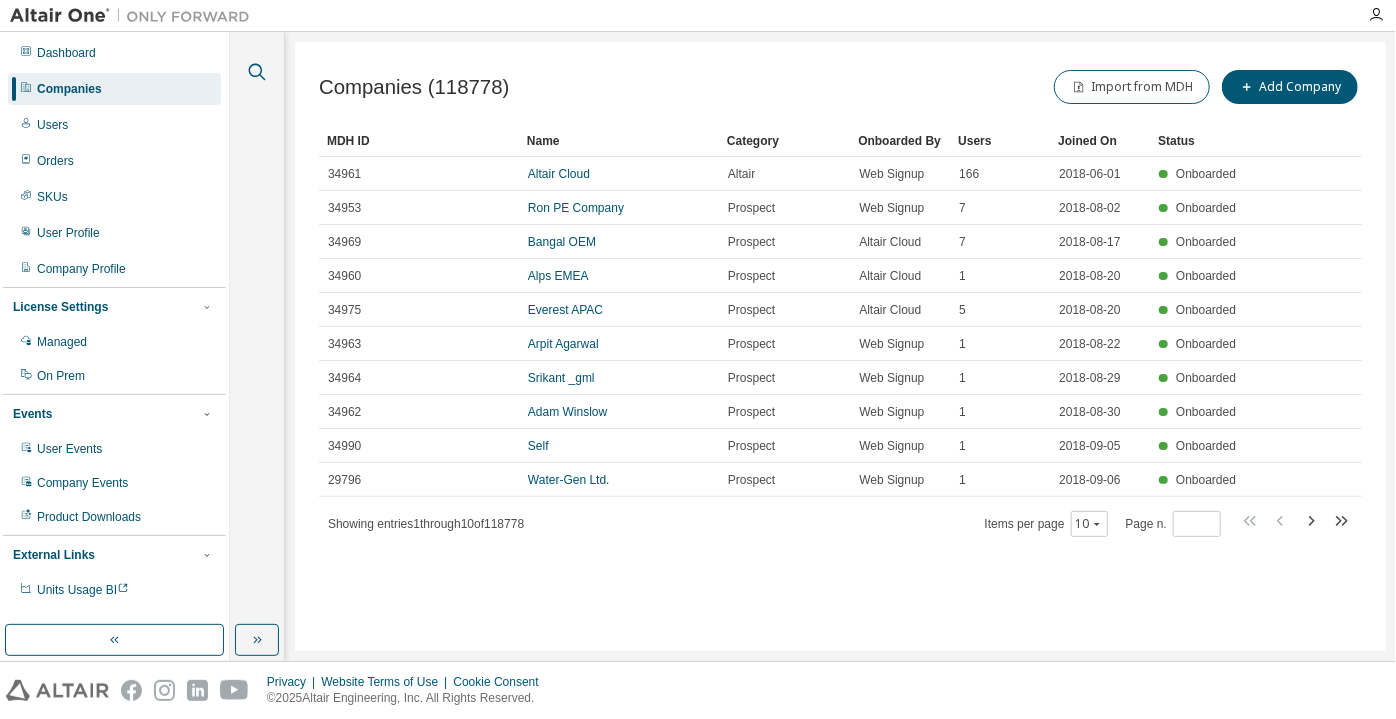 click 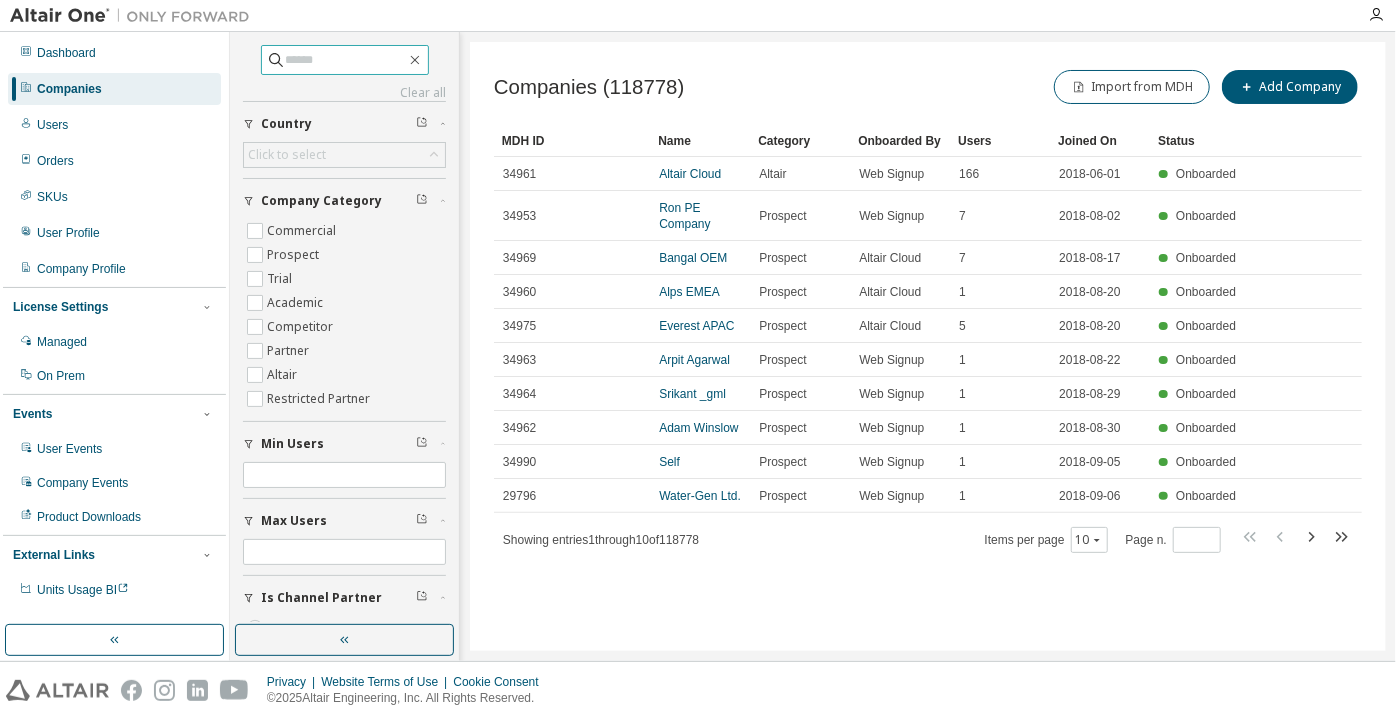 click at bounding box center (345, 60) 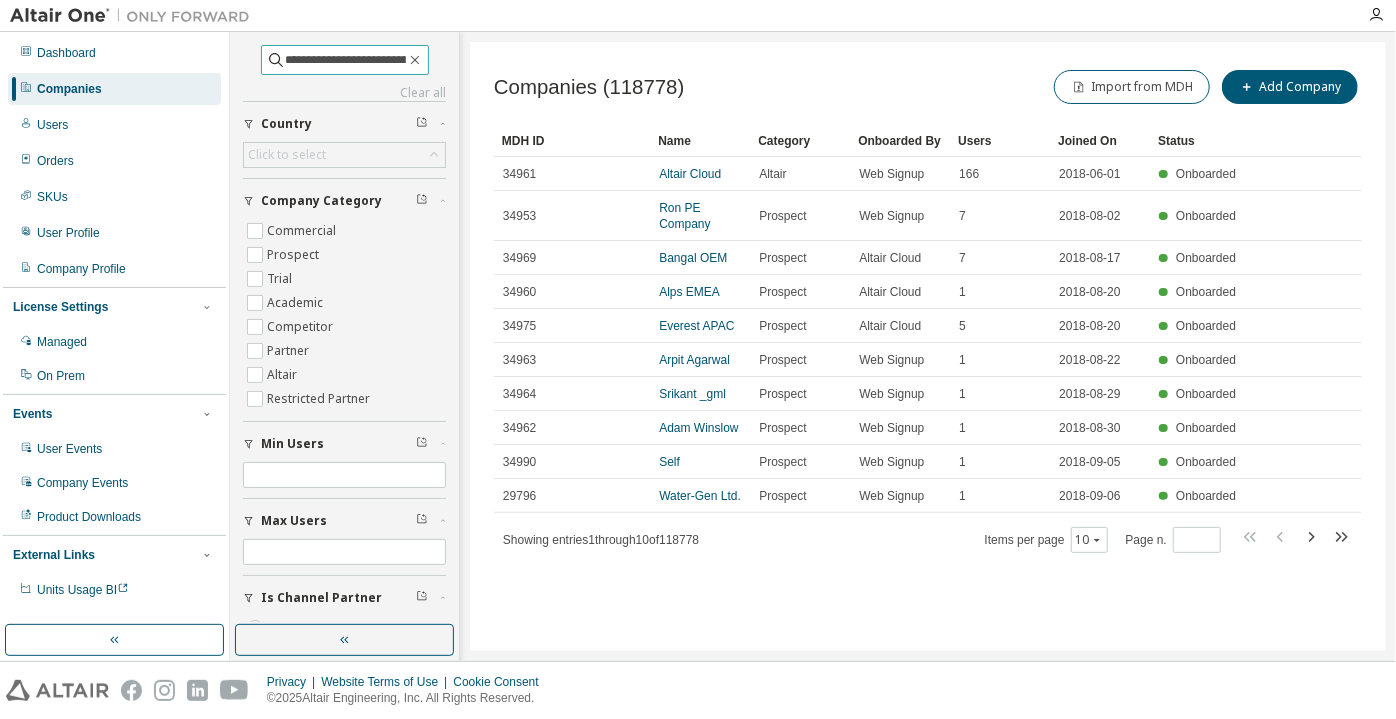 scroll, scrollTop: 0, scrollLeft: 73, axis: horizontal 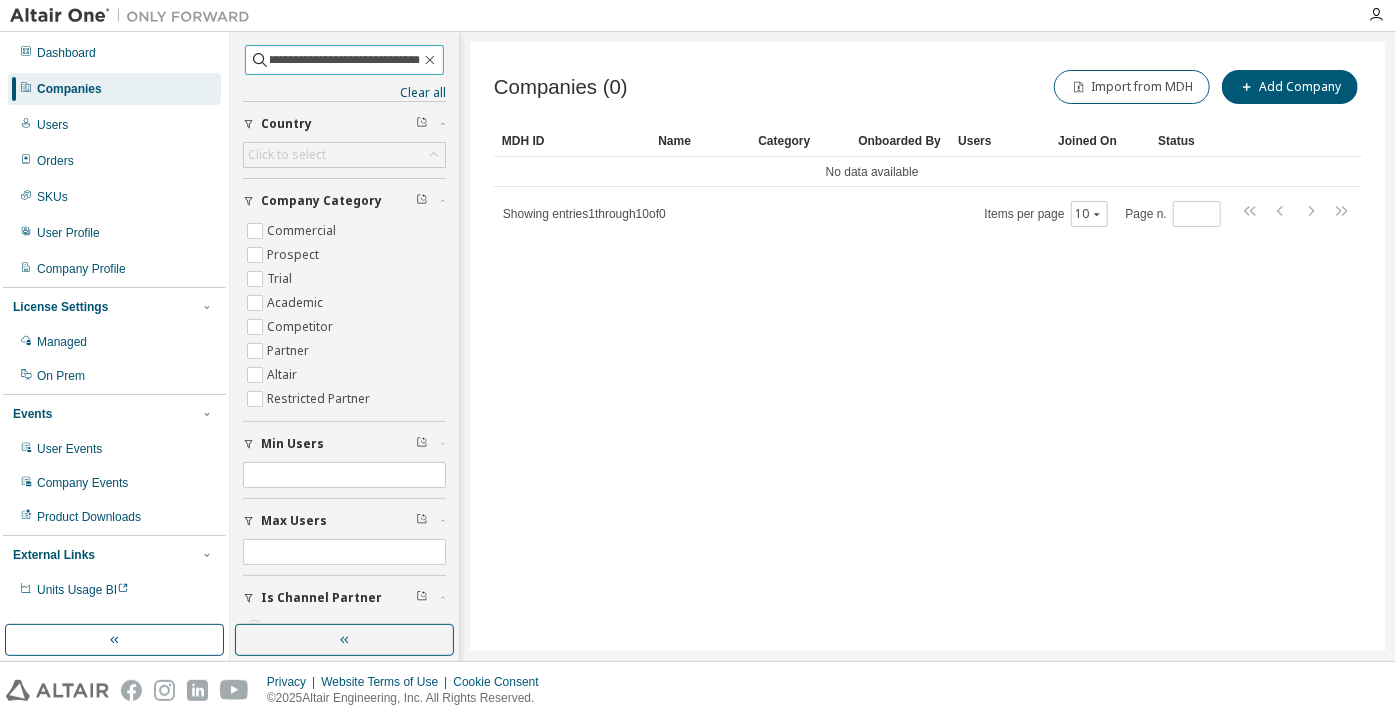 drag, startPoint x: 381, startPoint y: 57, endPoint x: 430, endPoint y: 74, distance: 51.86521 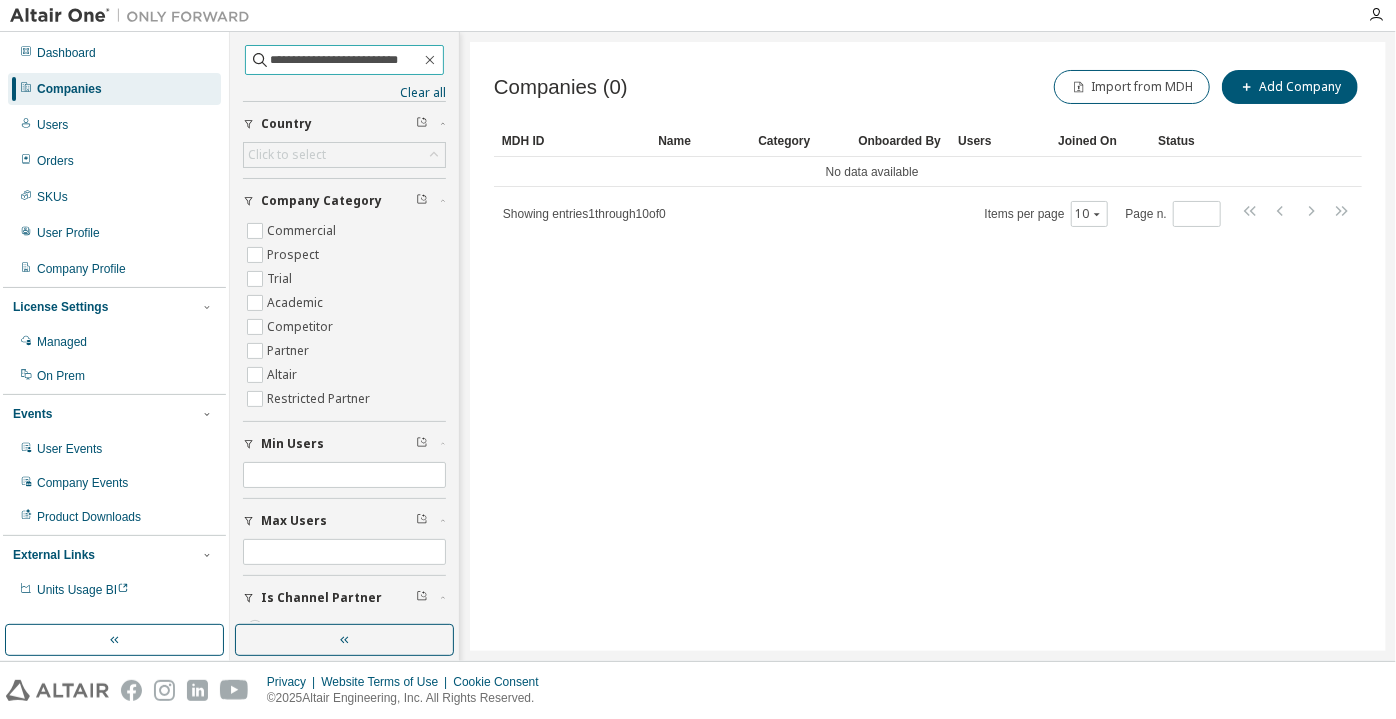 scroll, scrollTop: 0, scrollLeft: 0, axis: both 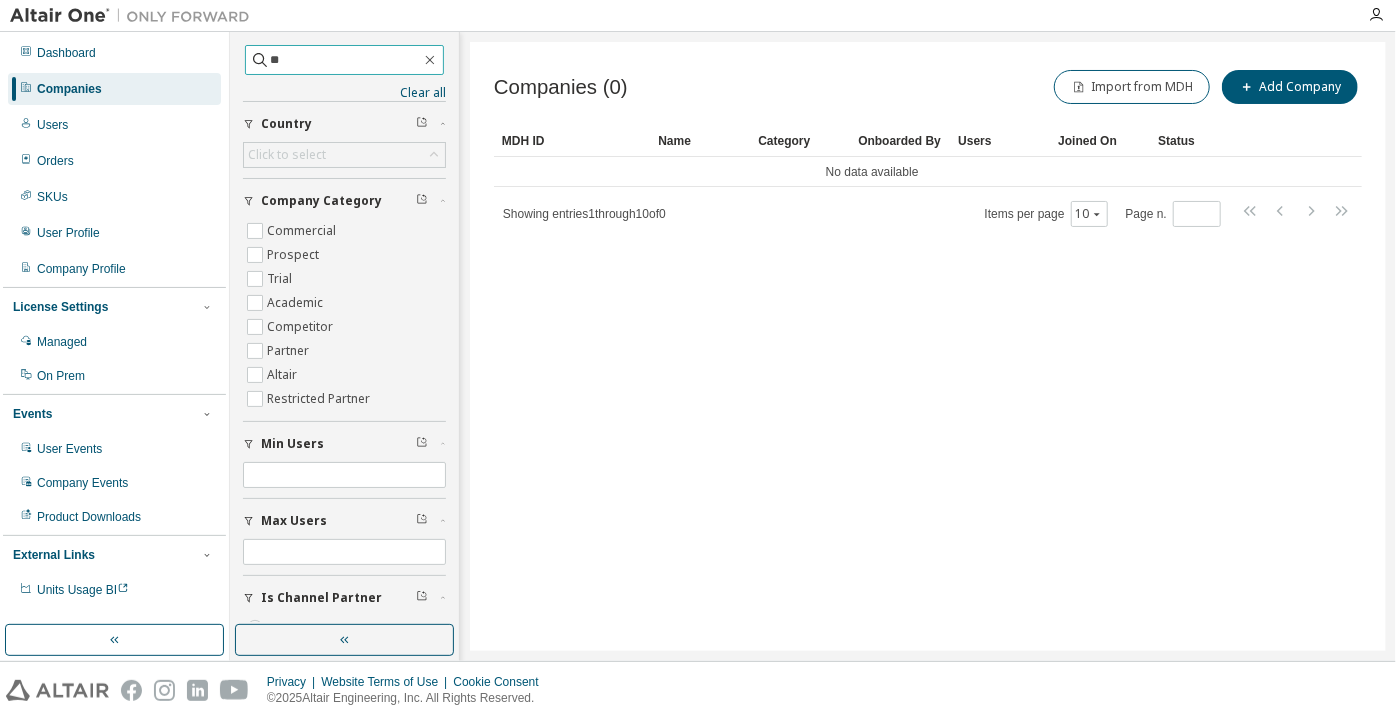 type on "*" 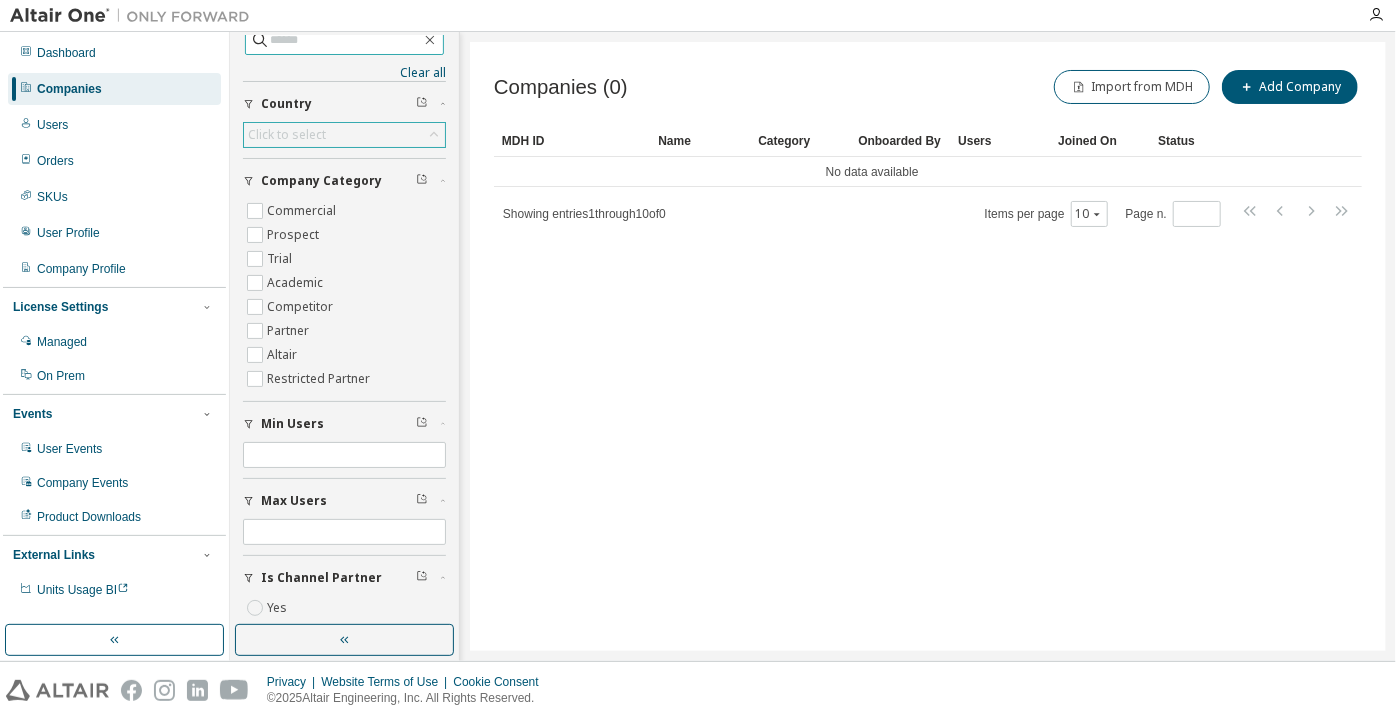 scroll, scrollTop: 0, scrollLeft: 0, axis: both 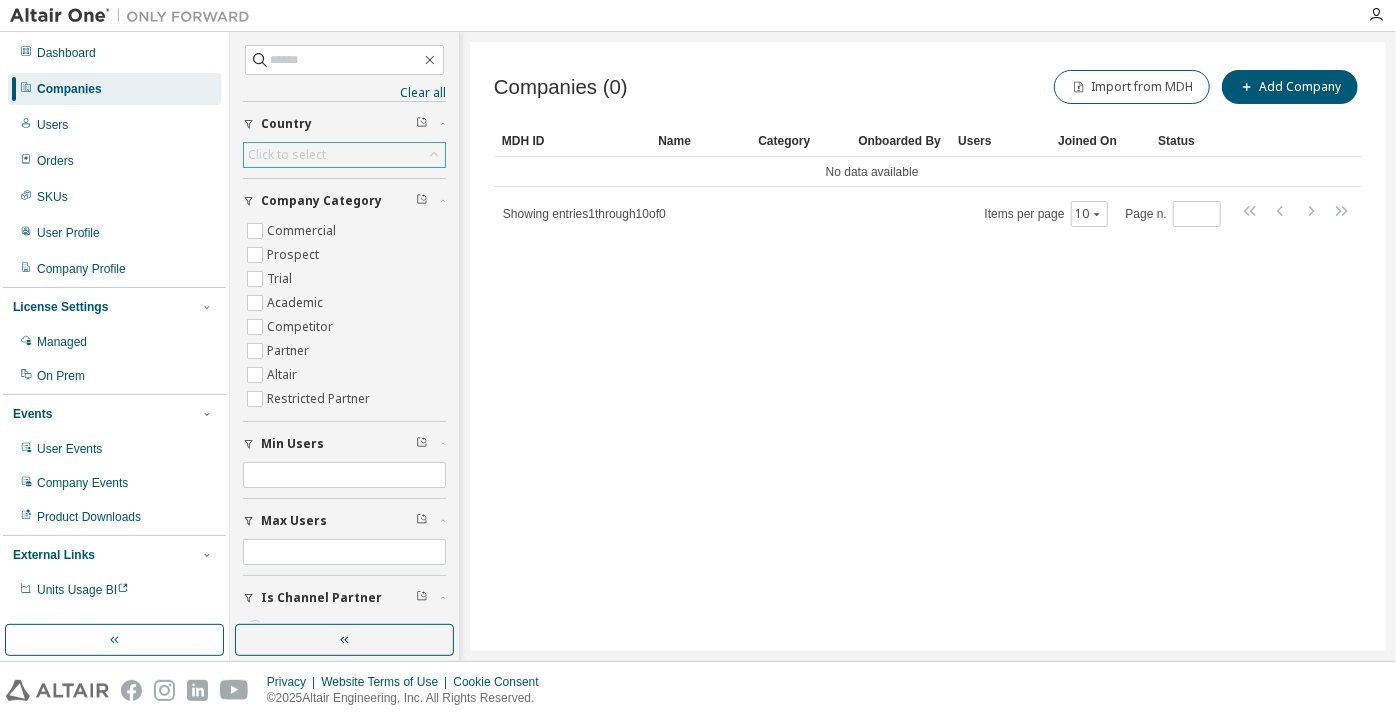 click on "Click to select" at bounding box center [344, 155] 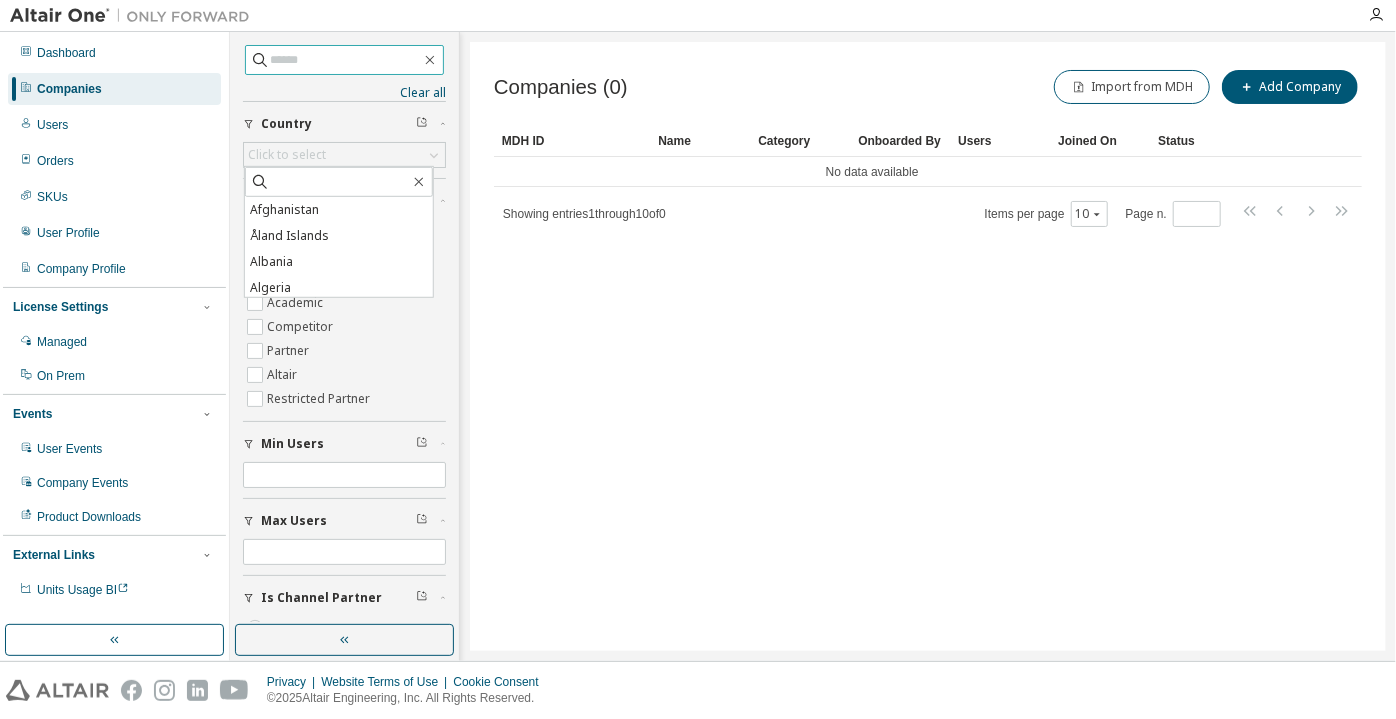 click at bounding box center (344, 60) 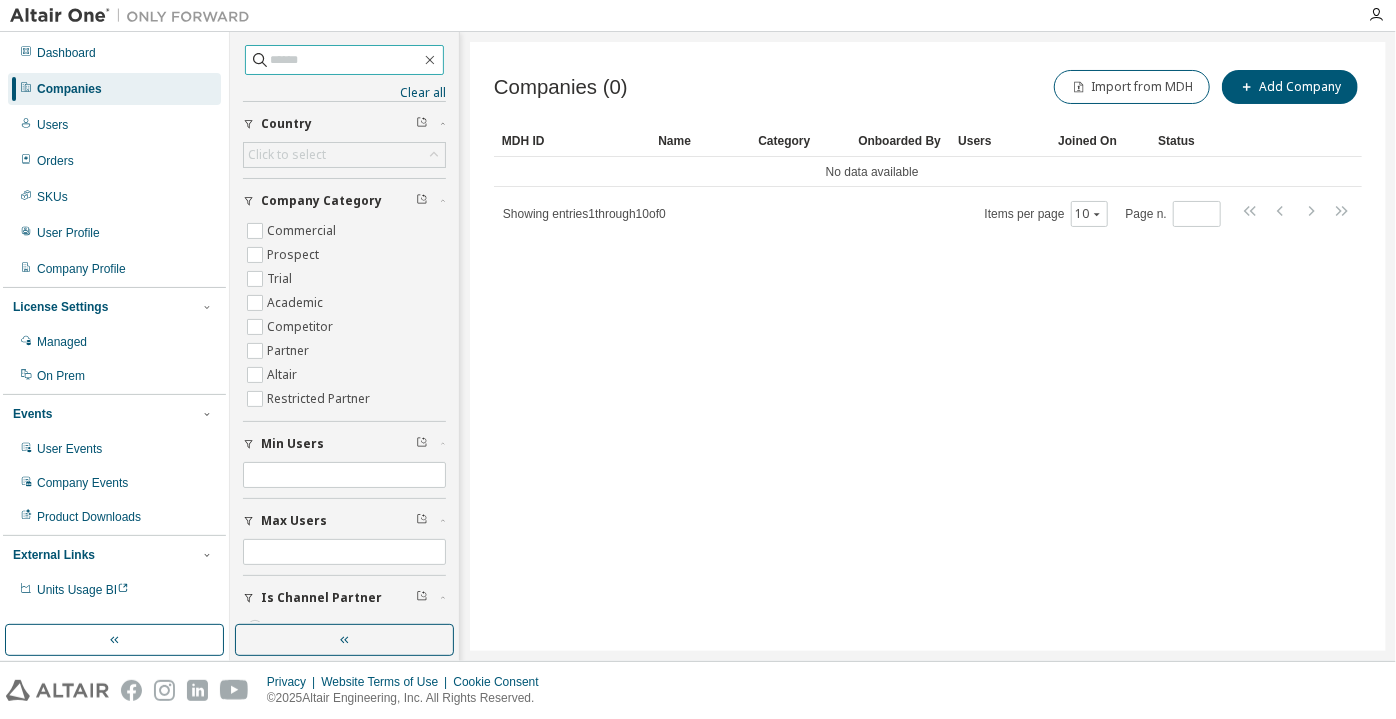 click at bounding box center [344, 60] 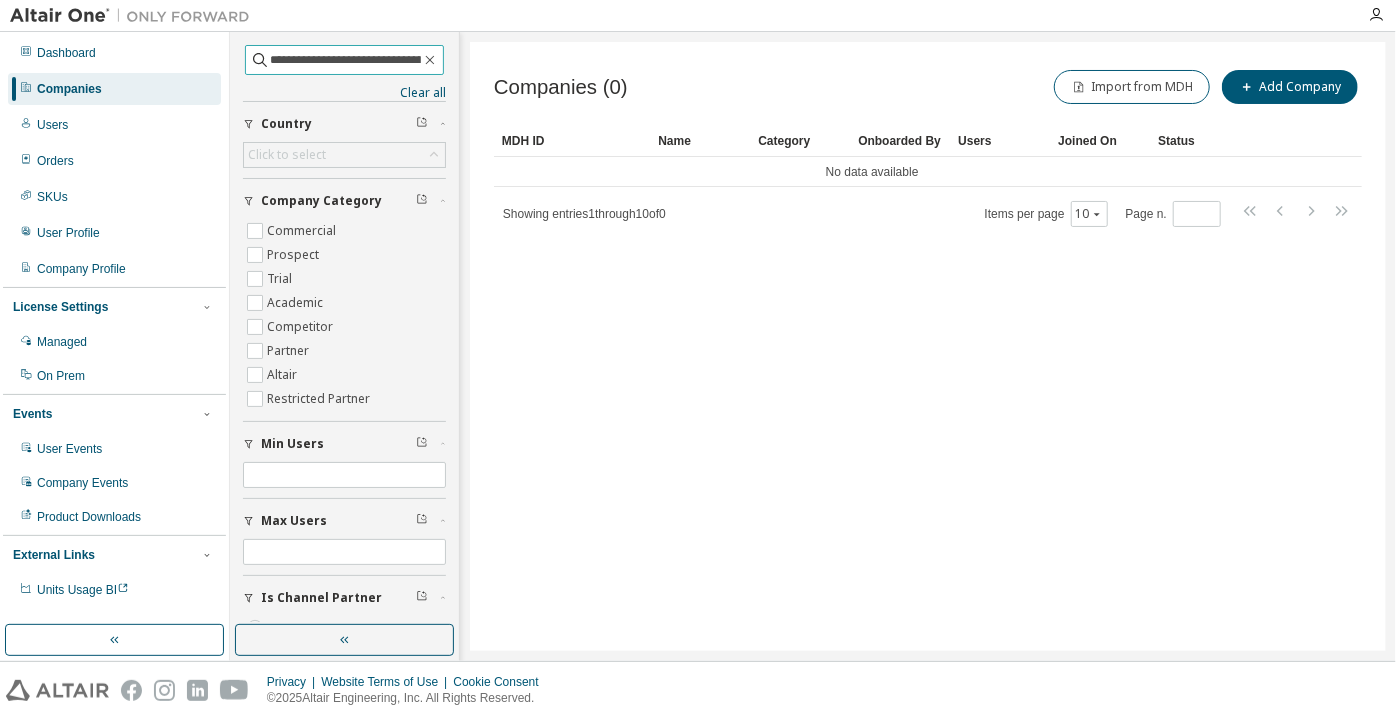 scroll, scrollTop: 0, scrollLeft: 73, axis: horizontal 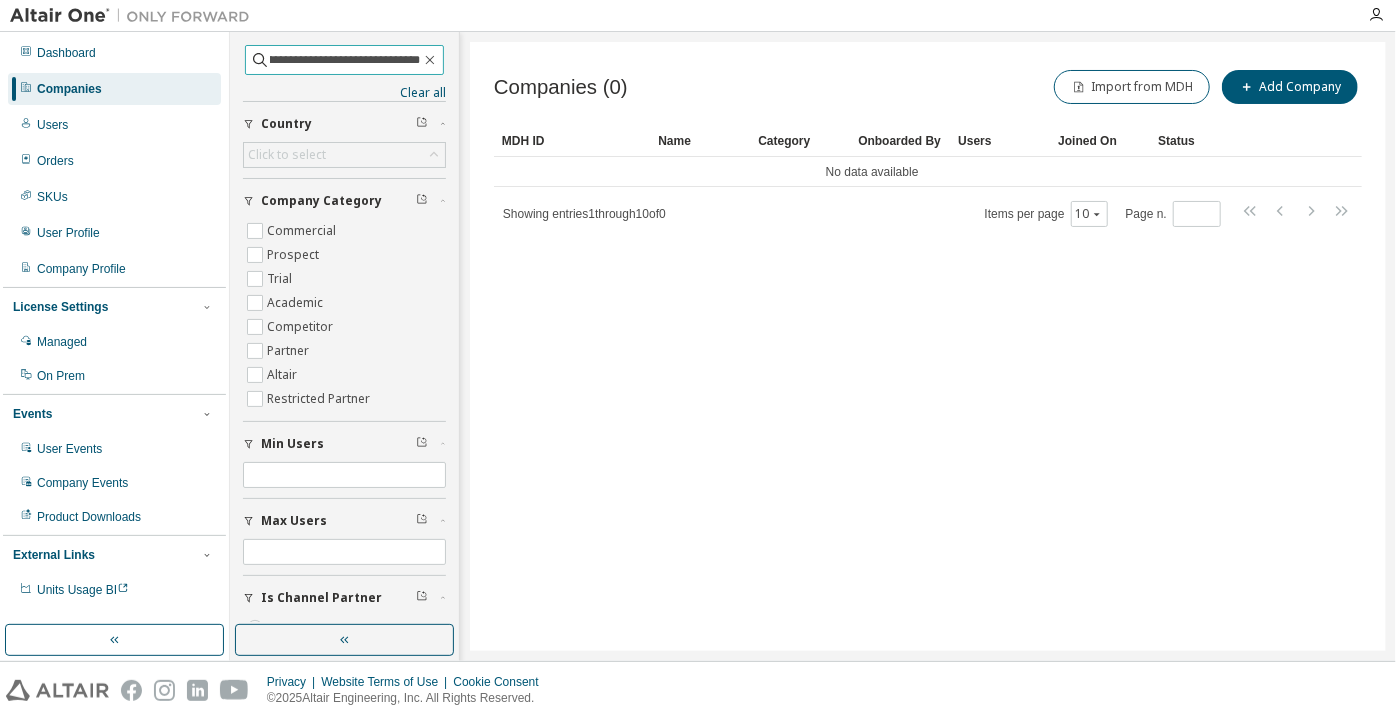 drag, startPoint x: 384, startPoint y: 60, endPoint x: 436, endPoint y: 62, distance: 52.03845 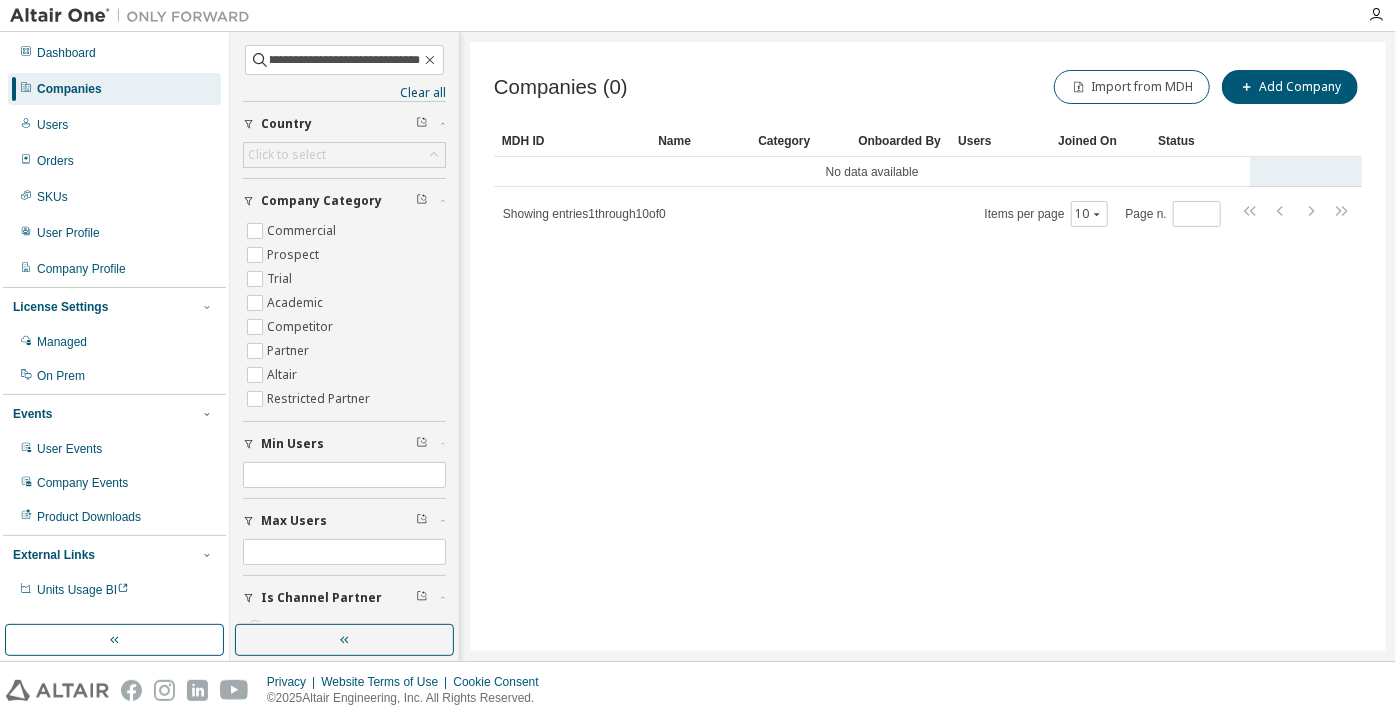 scroll, scrollTop: 0, scrollLeft: 0, axis: both 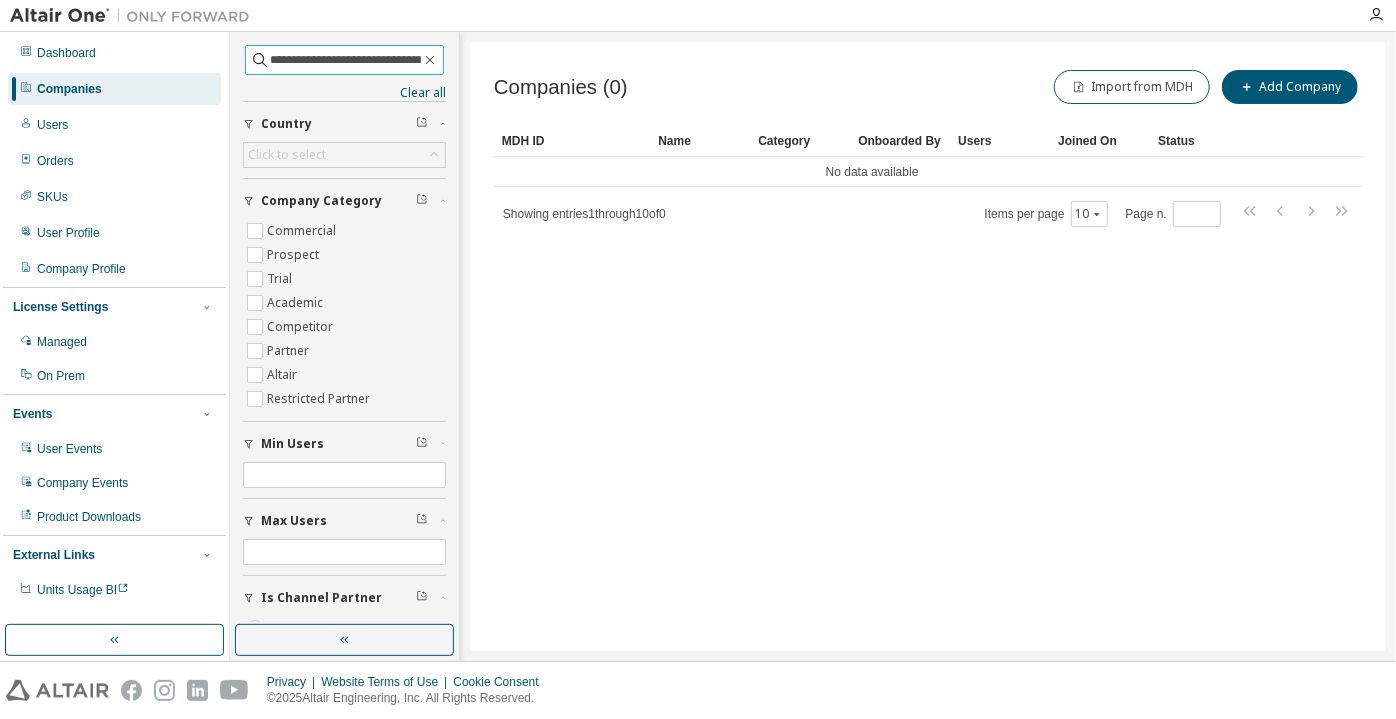 click at bounding box center (430, 60) 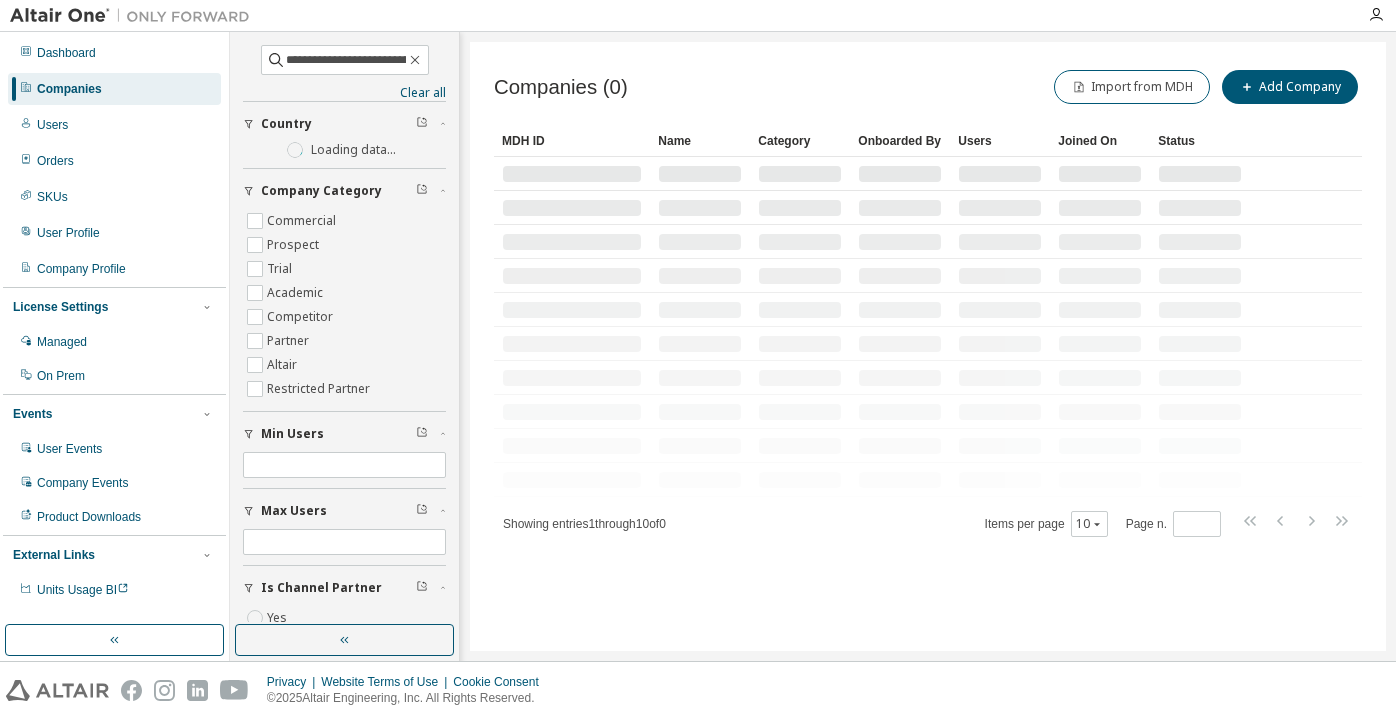 scroll, scrollTop: 0, scrollLeft: 0, axis: both 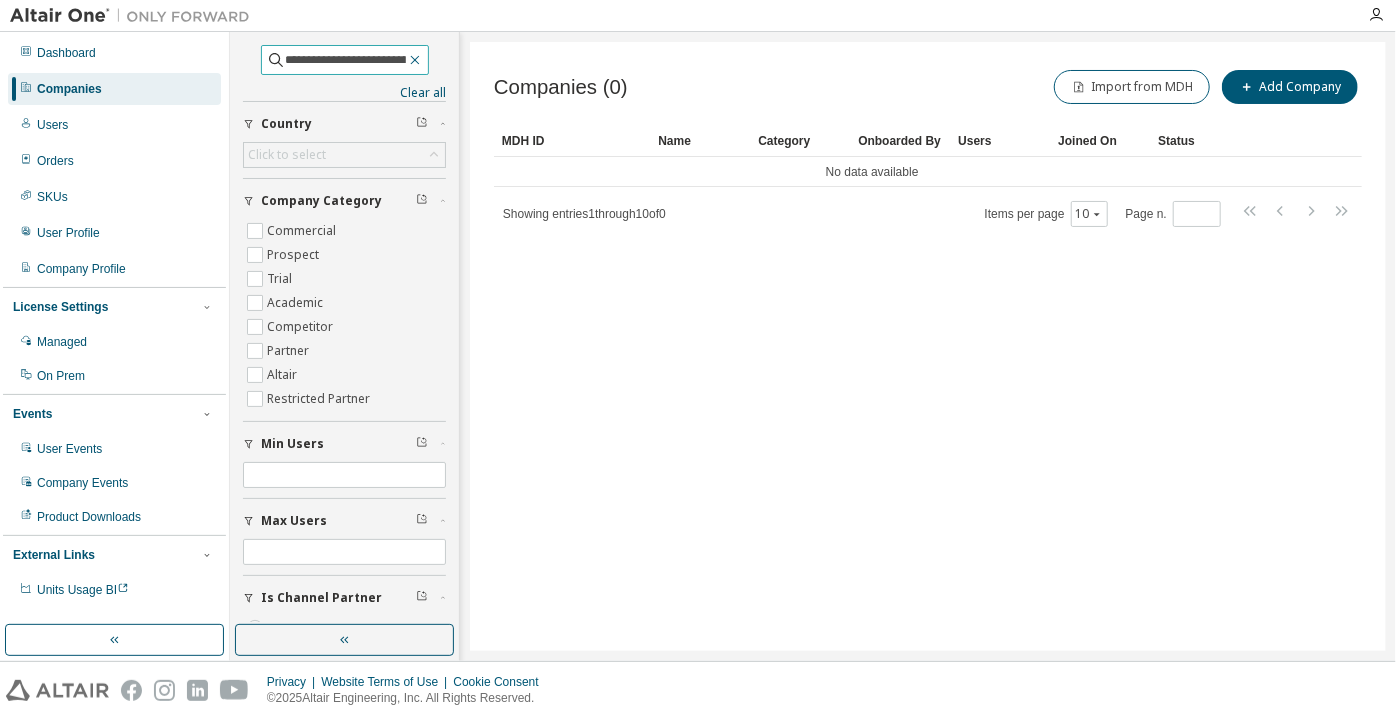 click 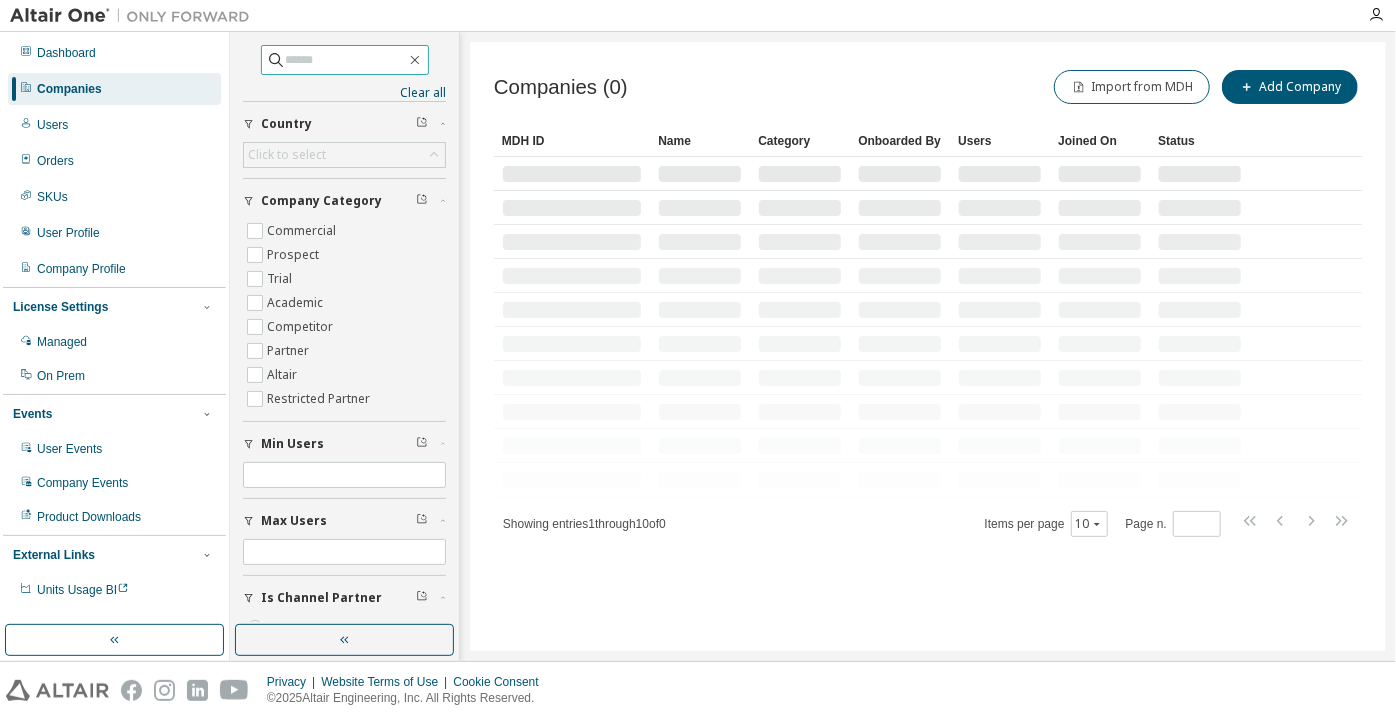 click at bounding box center [346, 60] 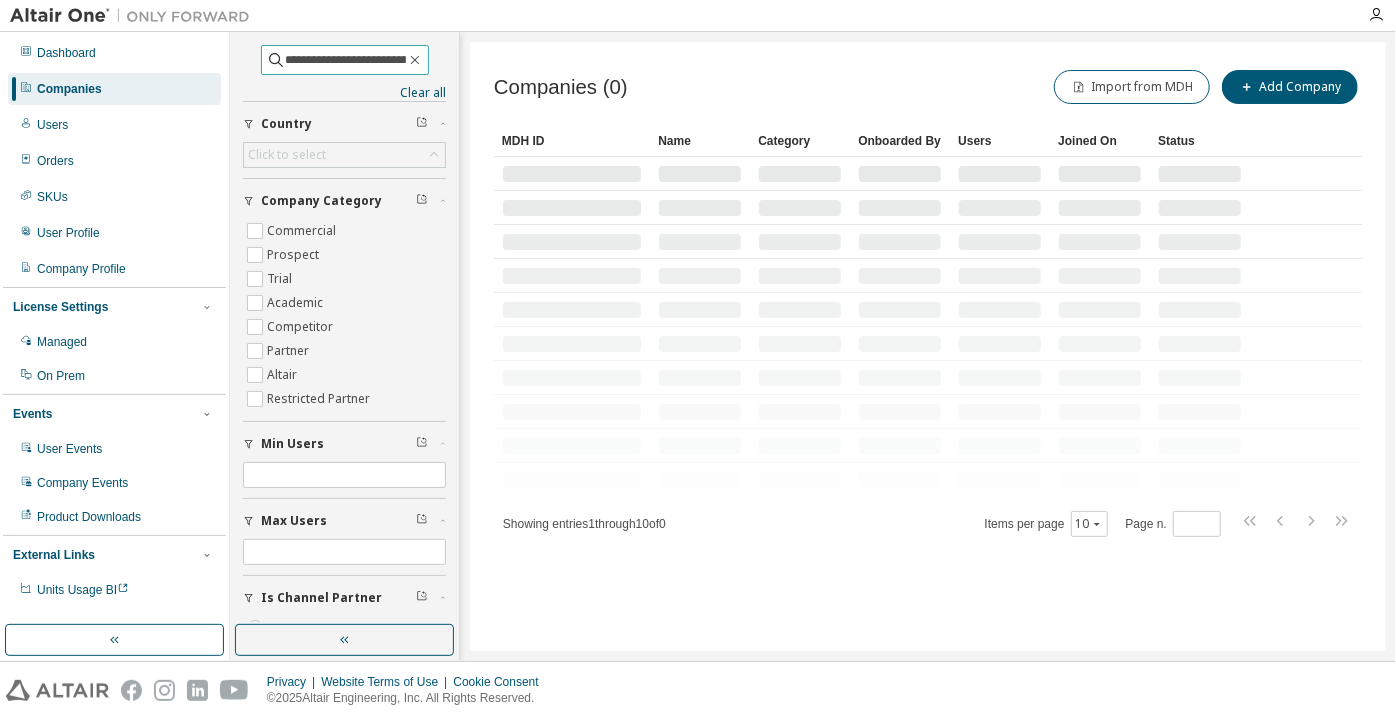 scroll, scrollTop: 0, scrollLeft: 73, axis: horizontal 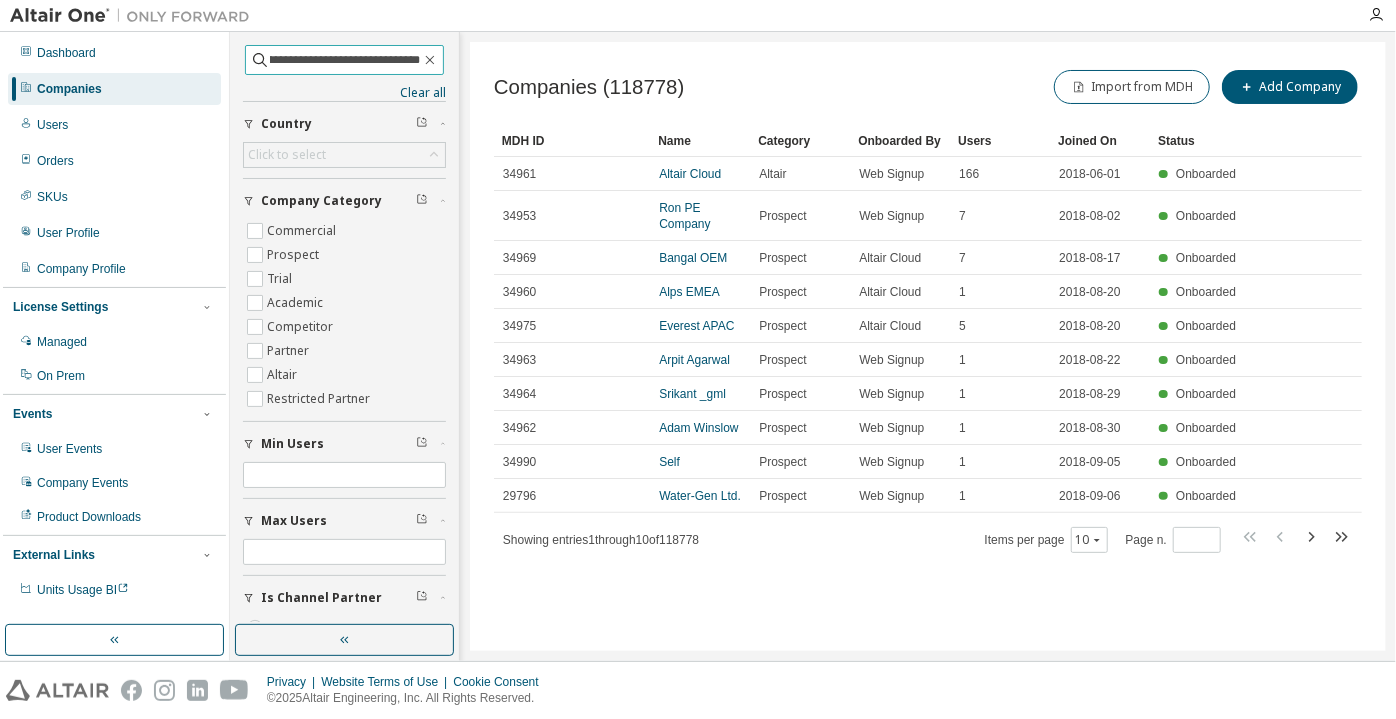 drag, startPoint x: 331, startPoint y: 60, endPoint x: 433, endPoint y: 56, distance: 102.0784 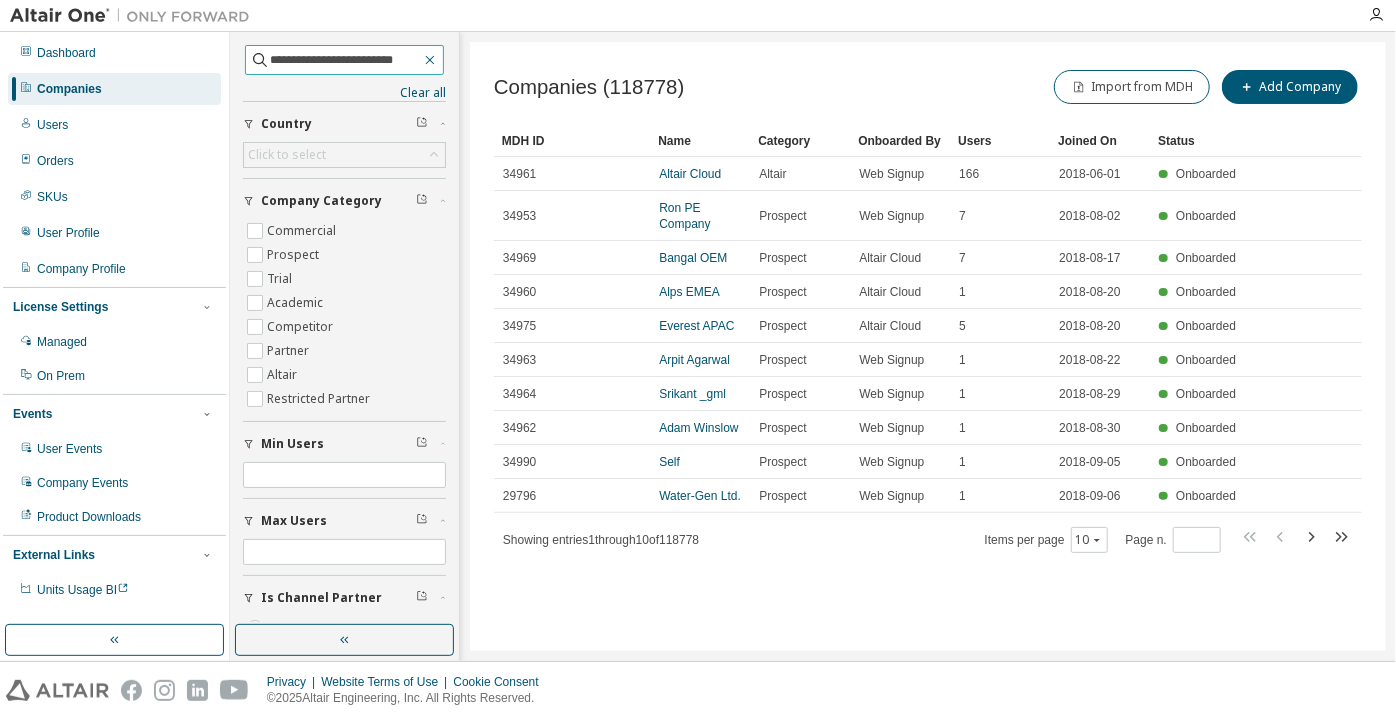 scroll, scrollTop: 0, scrollLeft: 0, axis: both 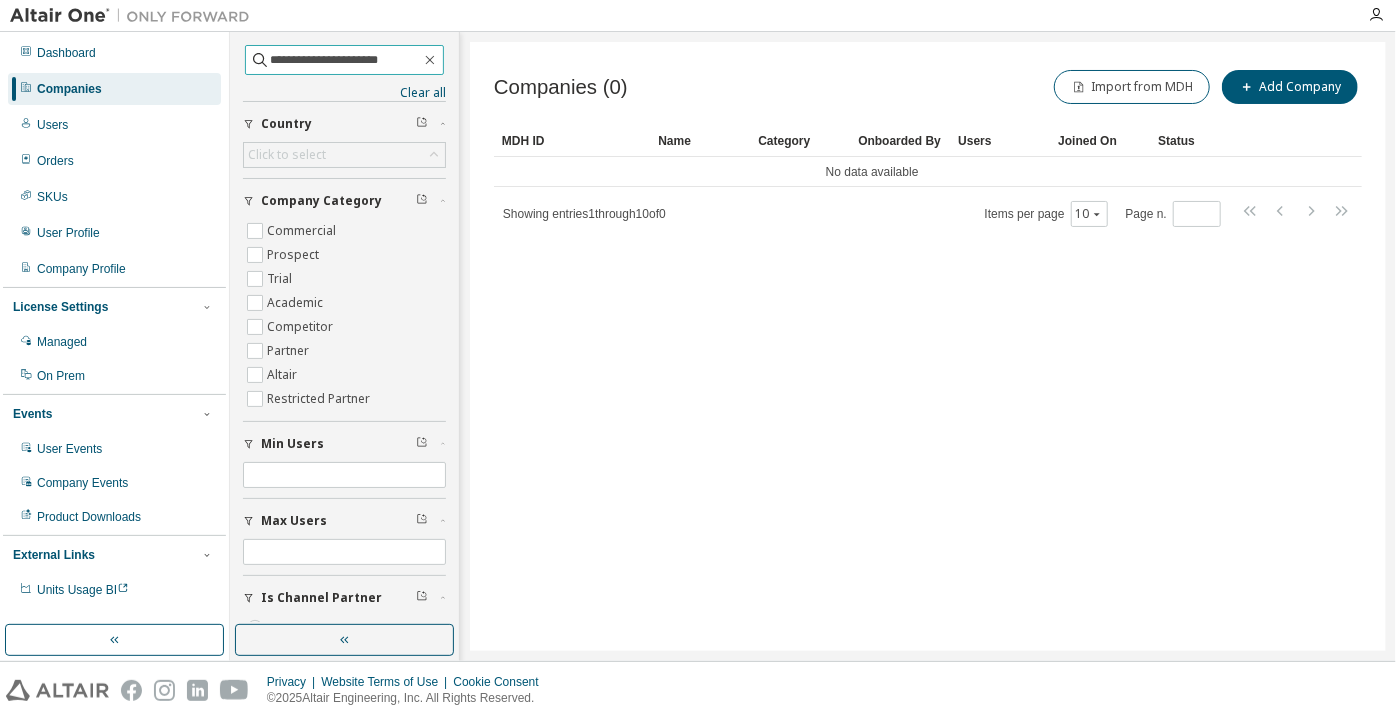 type on "**********" 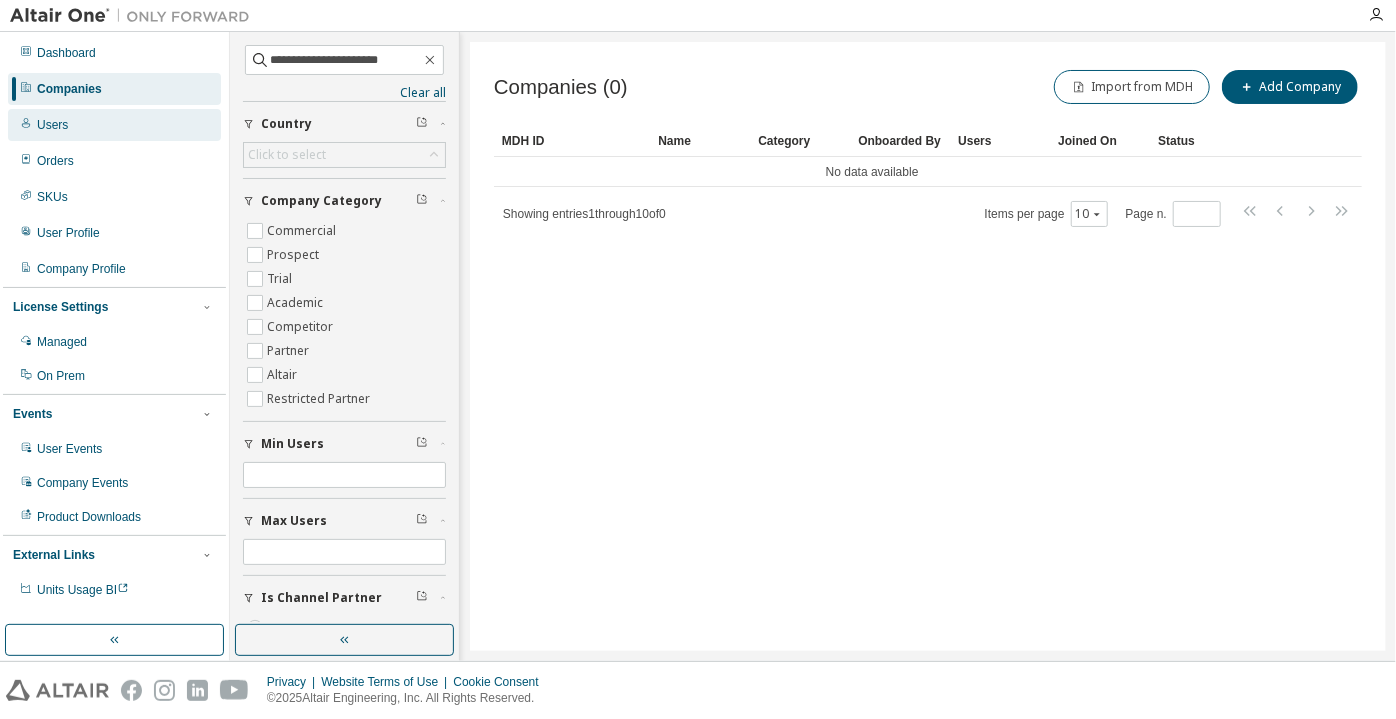 click on "Users" at bounding box center (114, 125) 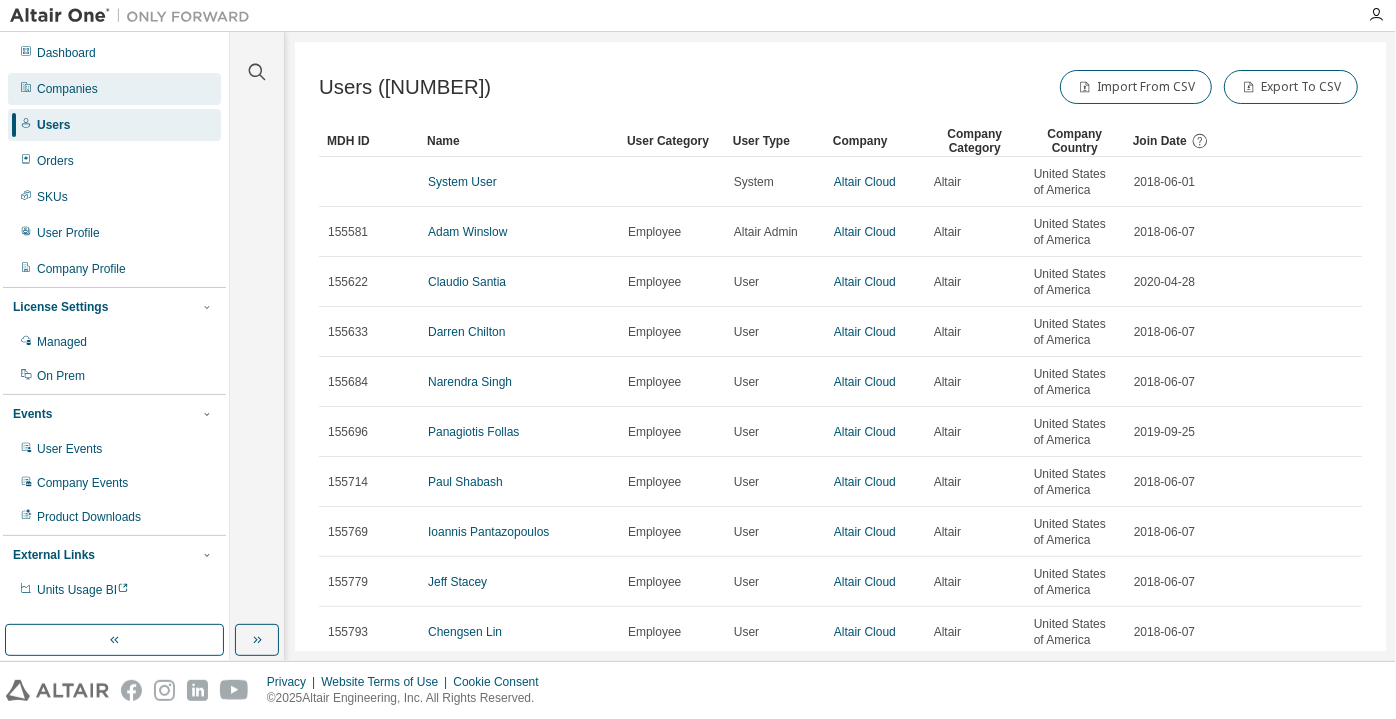 click on "Companies" at bounding box center [67, 89] 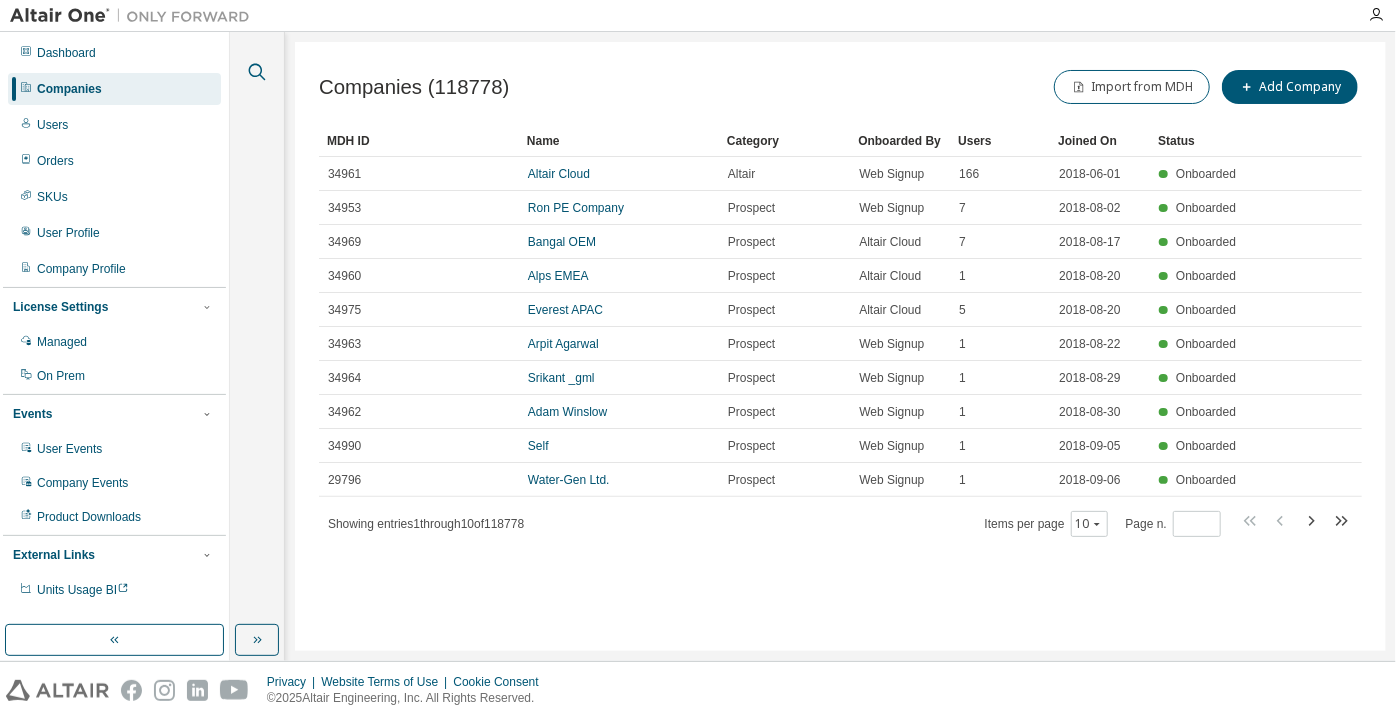 click 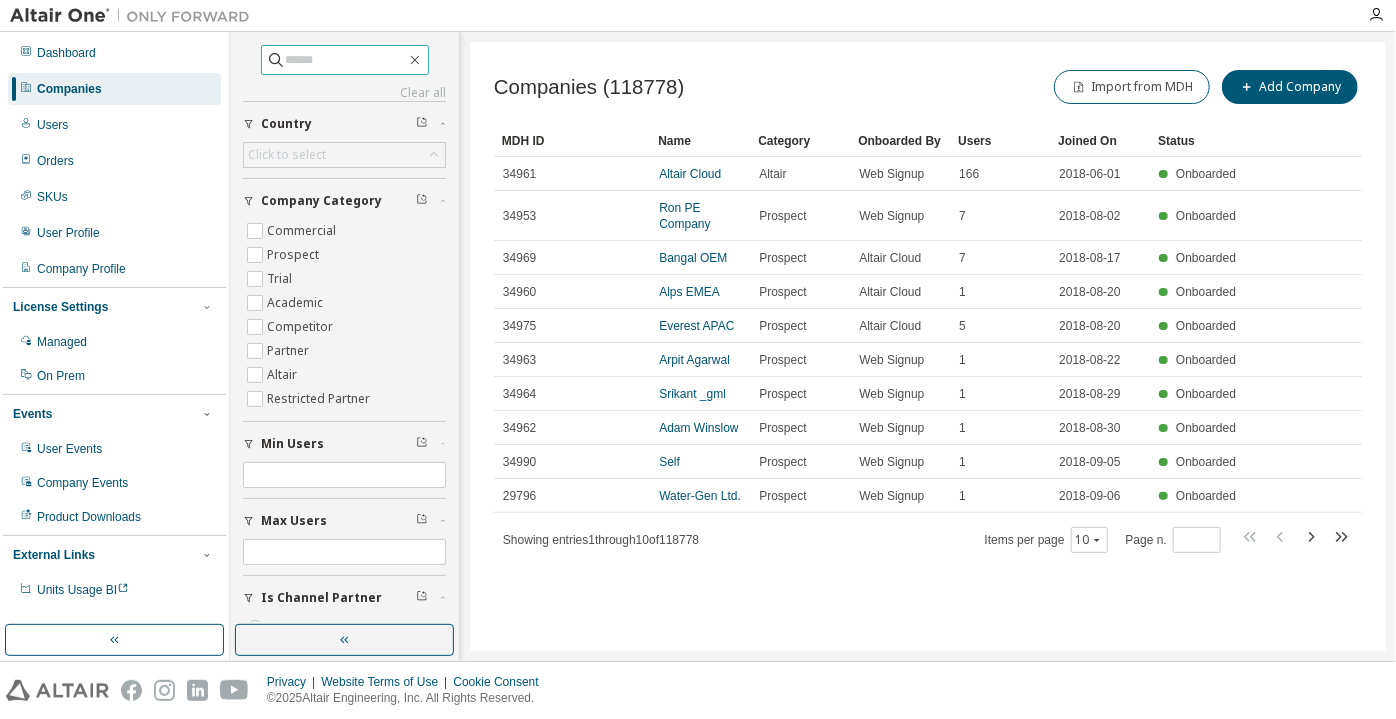 click at bounding box center (346, 60) 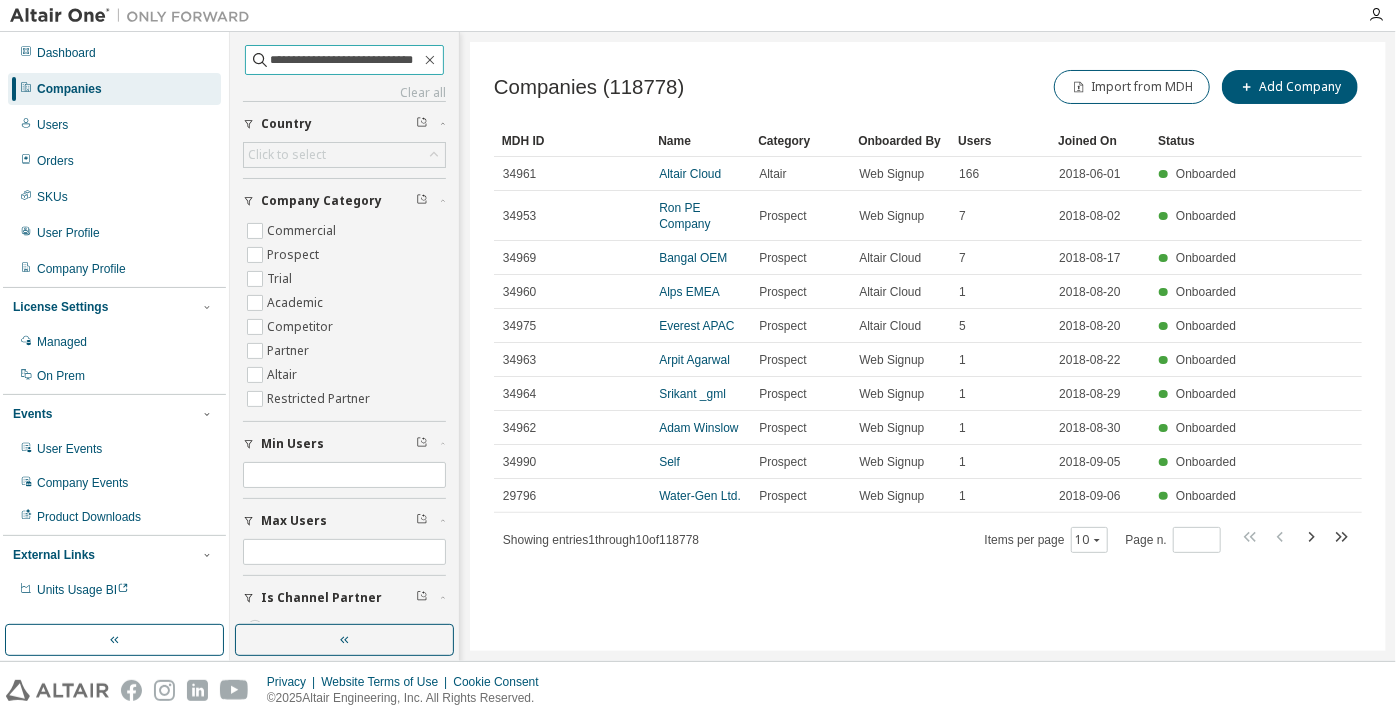 scroll, scrollTop: 0, scrollLeft: 0, axis: both 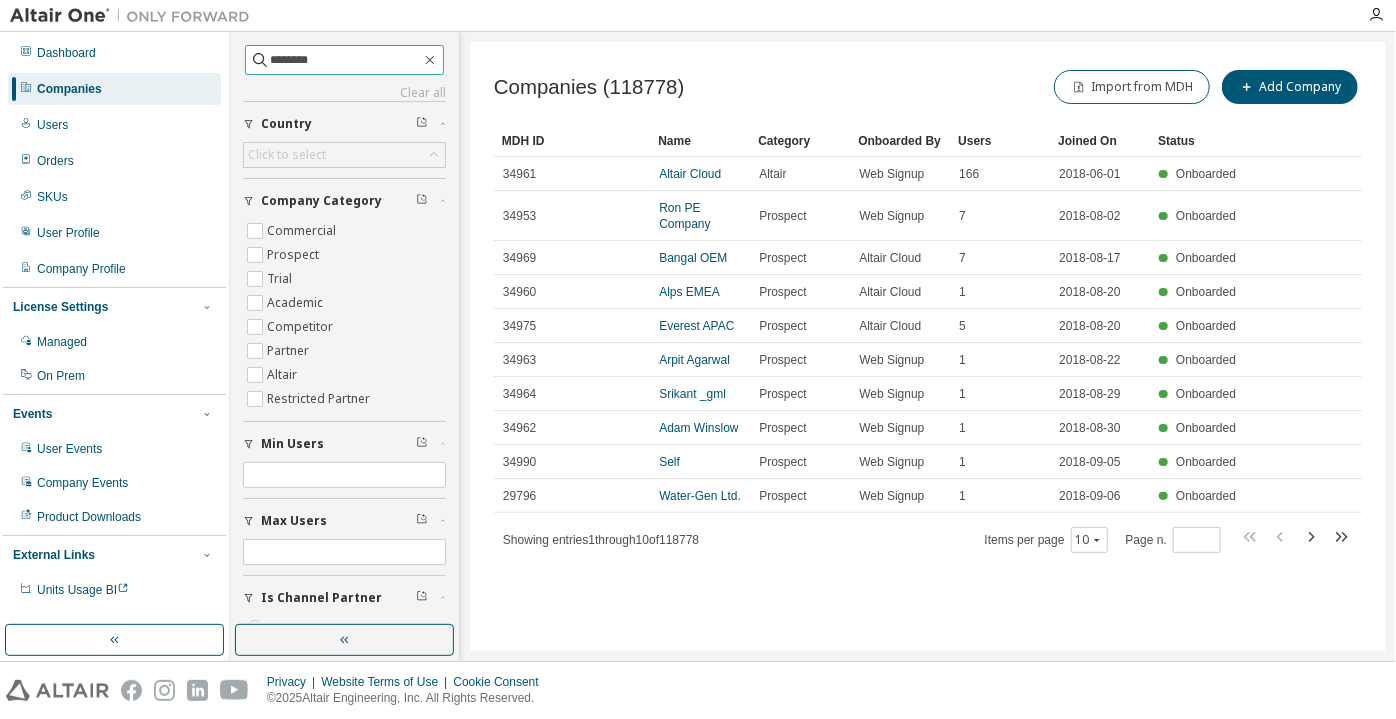 type on "********" 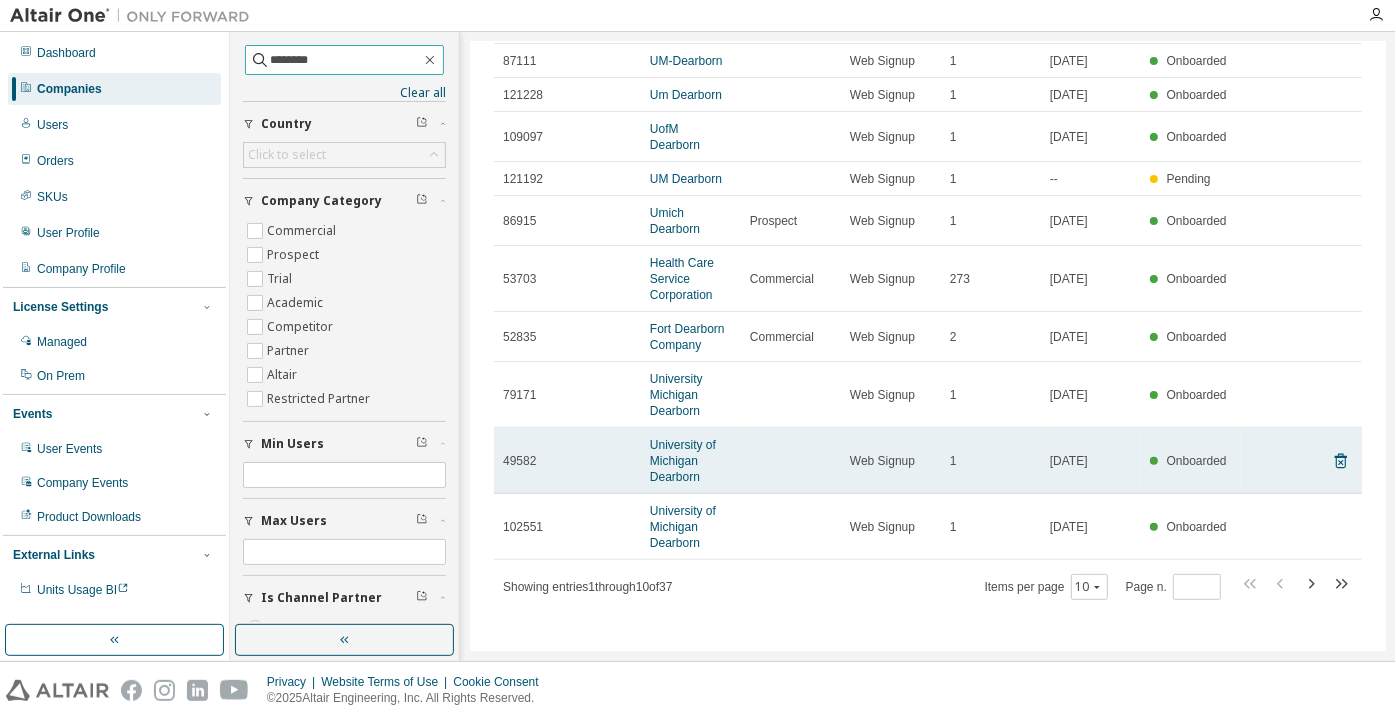 scroll, scrollTop: 0, scrollLeft: 0, axis: both 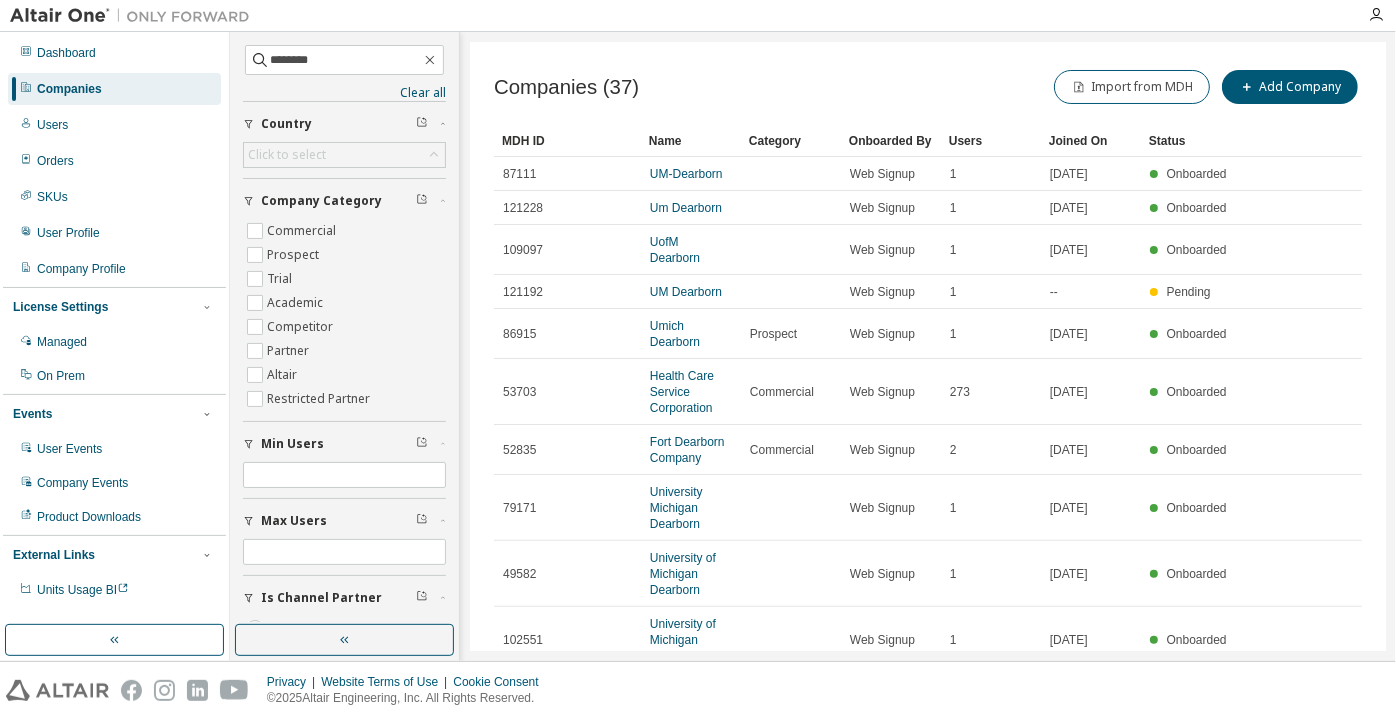 click on "Category" at bounding box center [791, 141] 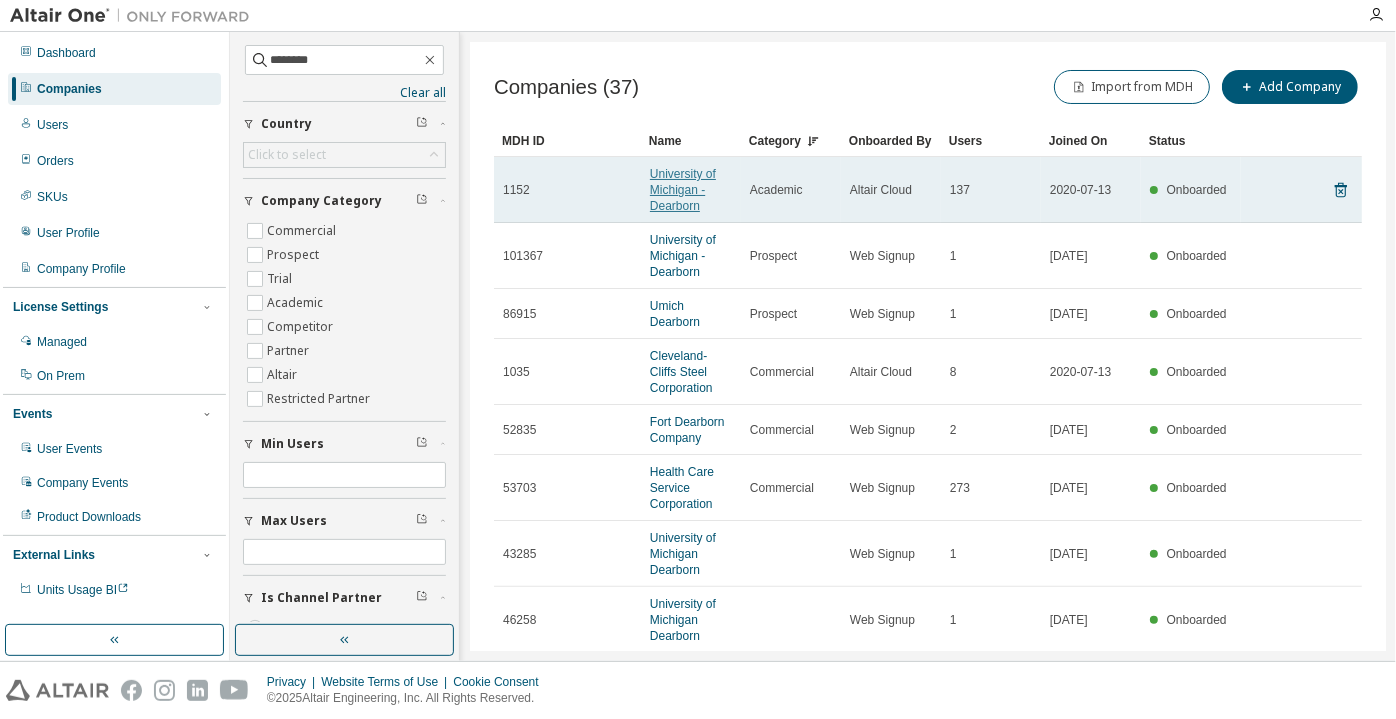 click on "University of Michigan - Dearborn" at bounding box center [683, 190] 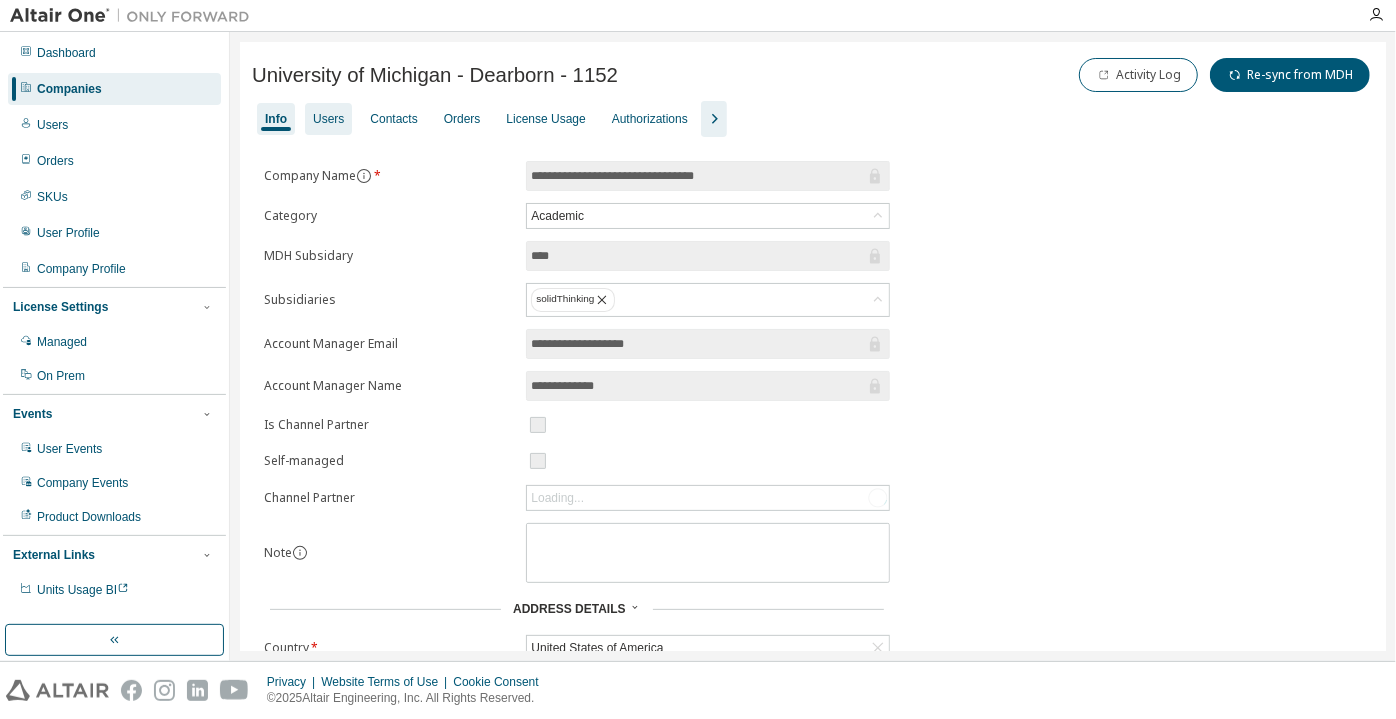 click on "Users" at bounding box center [328, 119] 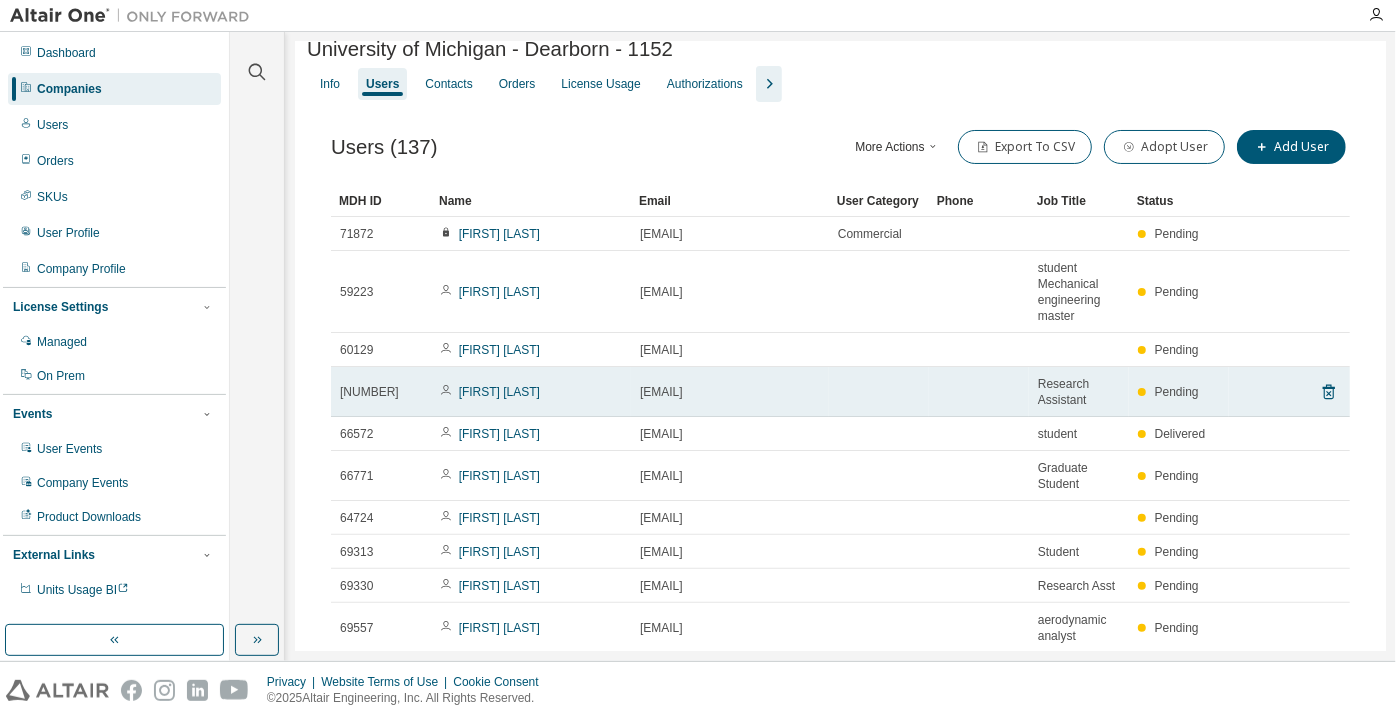 scroll, scrollTop: 0, scrollLeft: 0, axis: both 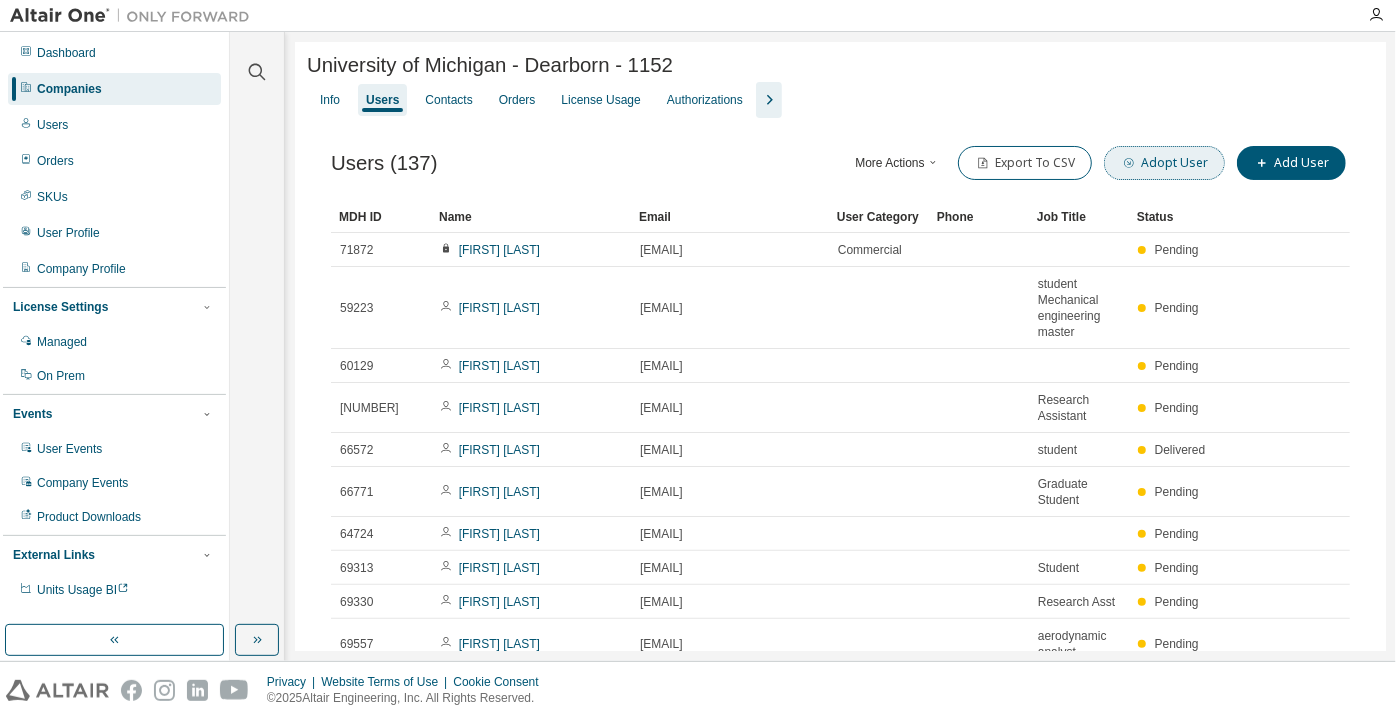 click on "Adopt User" at bounding box center [1164, 163] 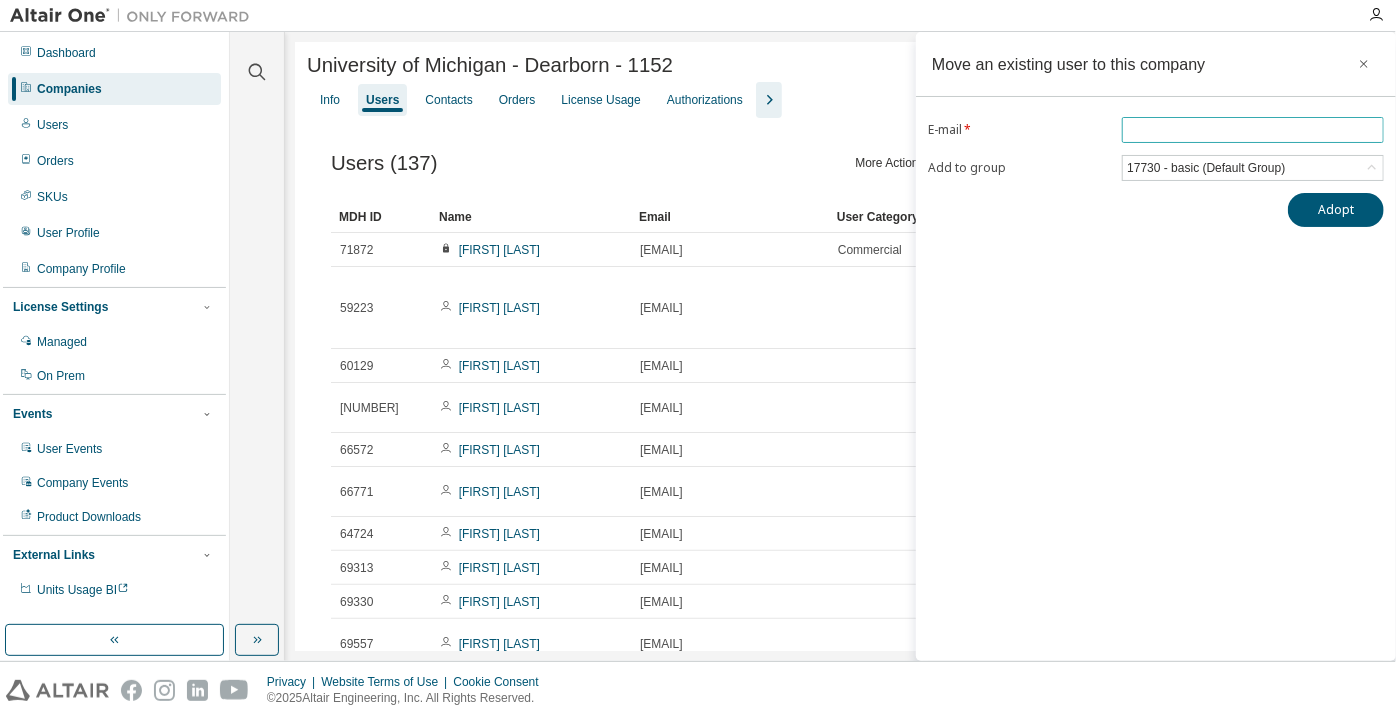 click at bounding box center (1253, 130) 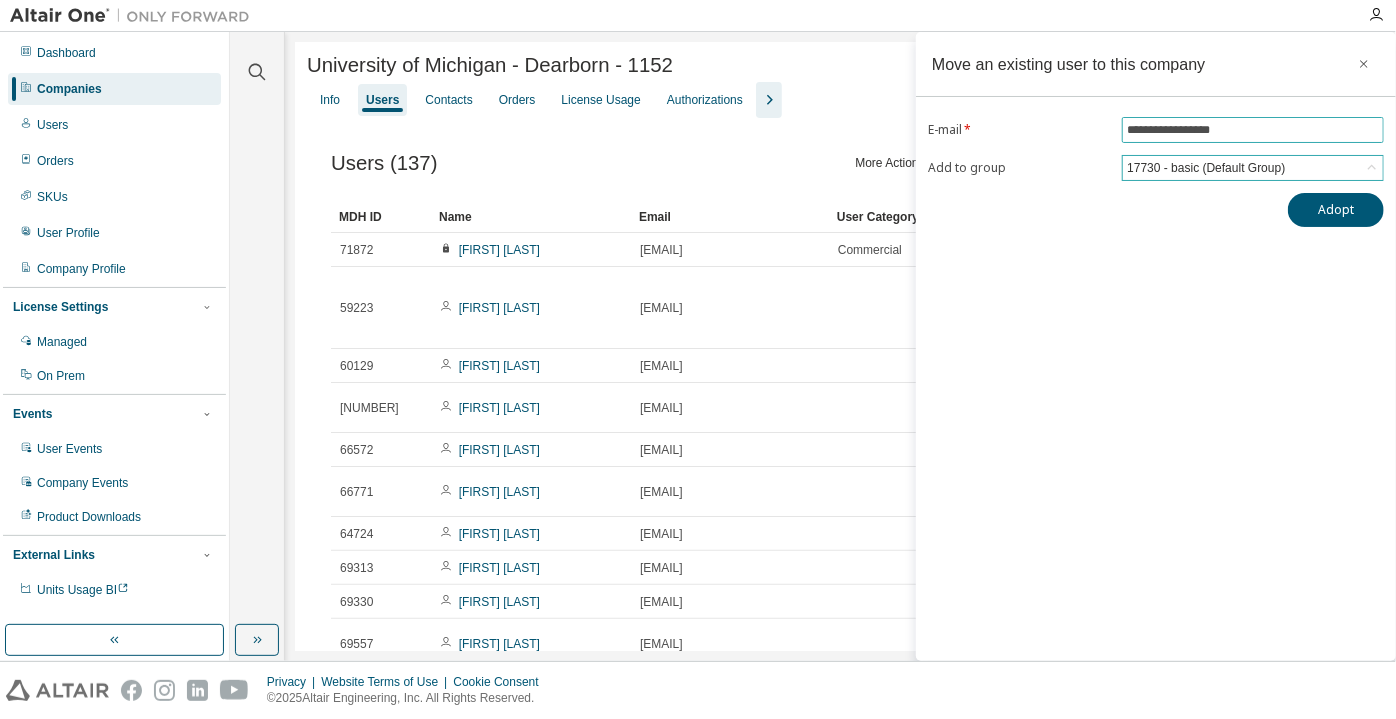 type on "**********" 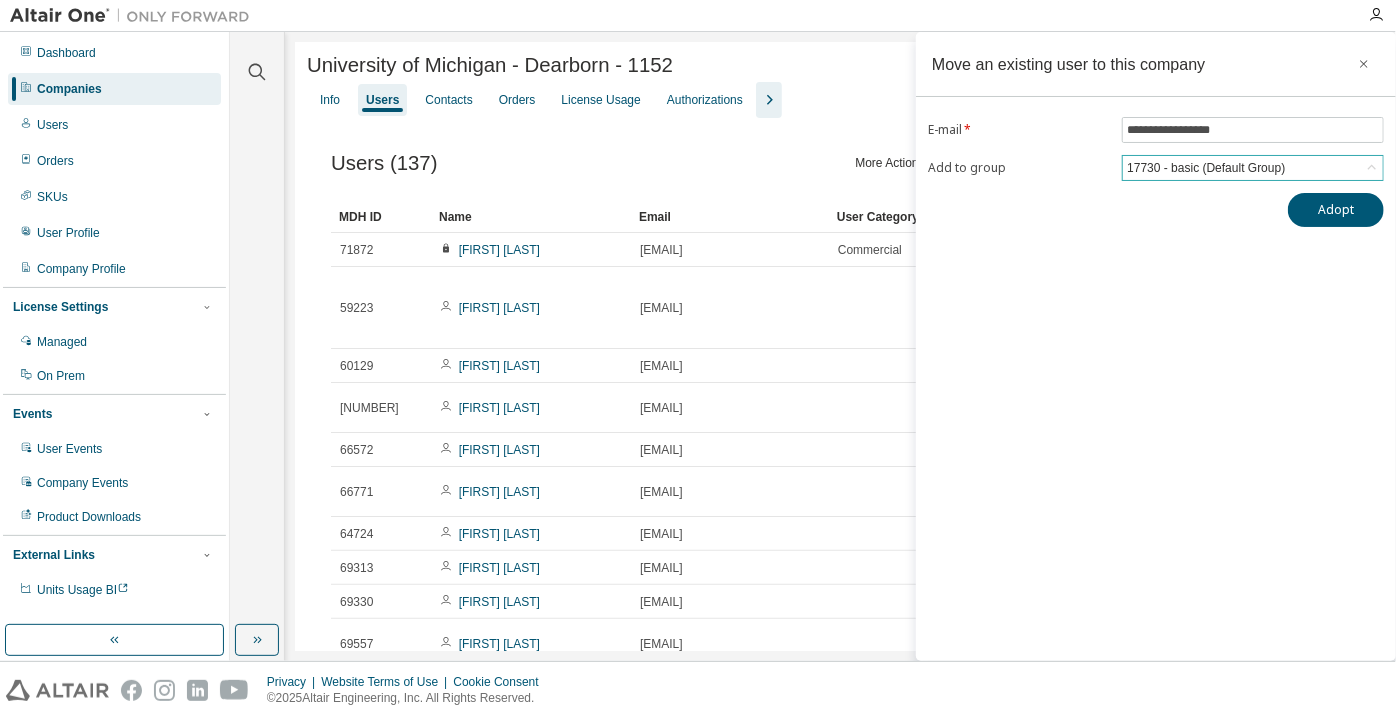 click on "17730 - basic (Default Group)" at bounding box center [1206, 168] 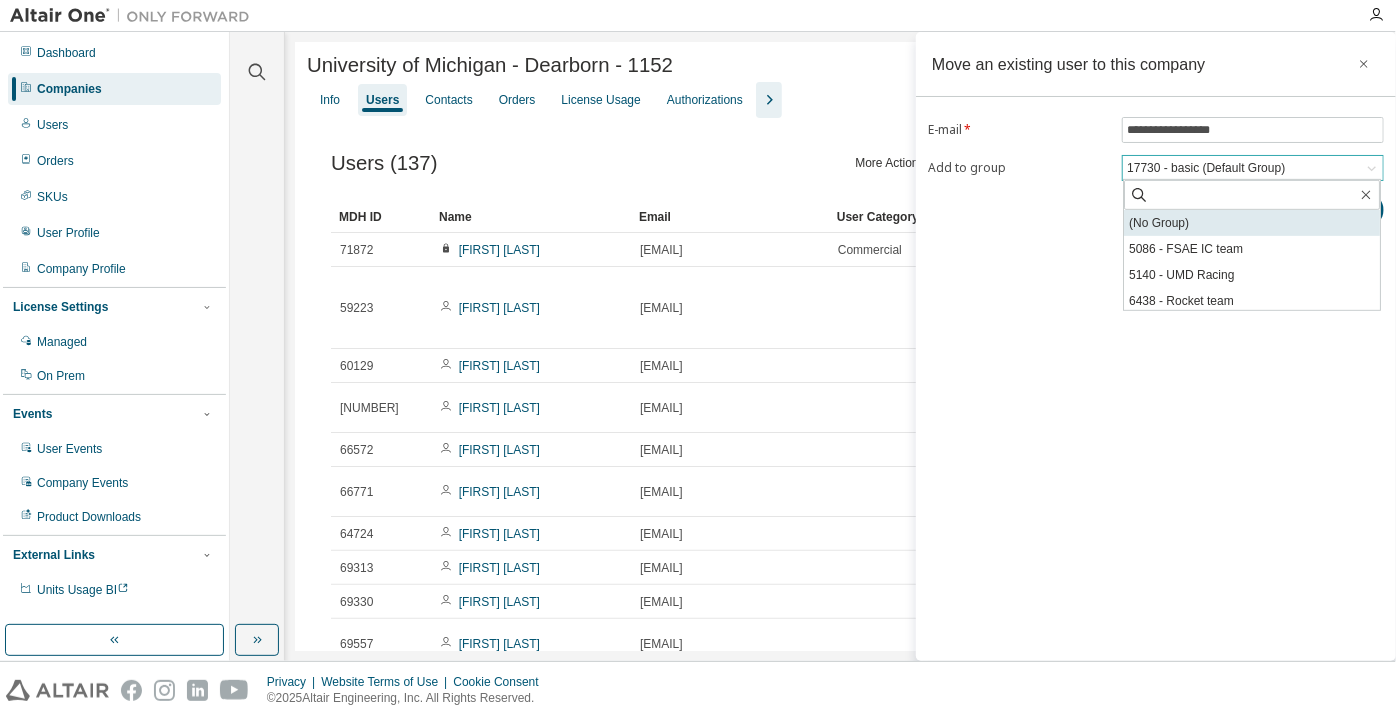 click on "(No Group)" at bounding box center [1252, 223] 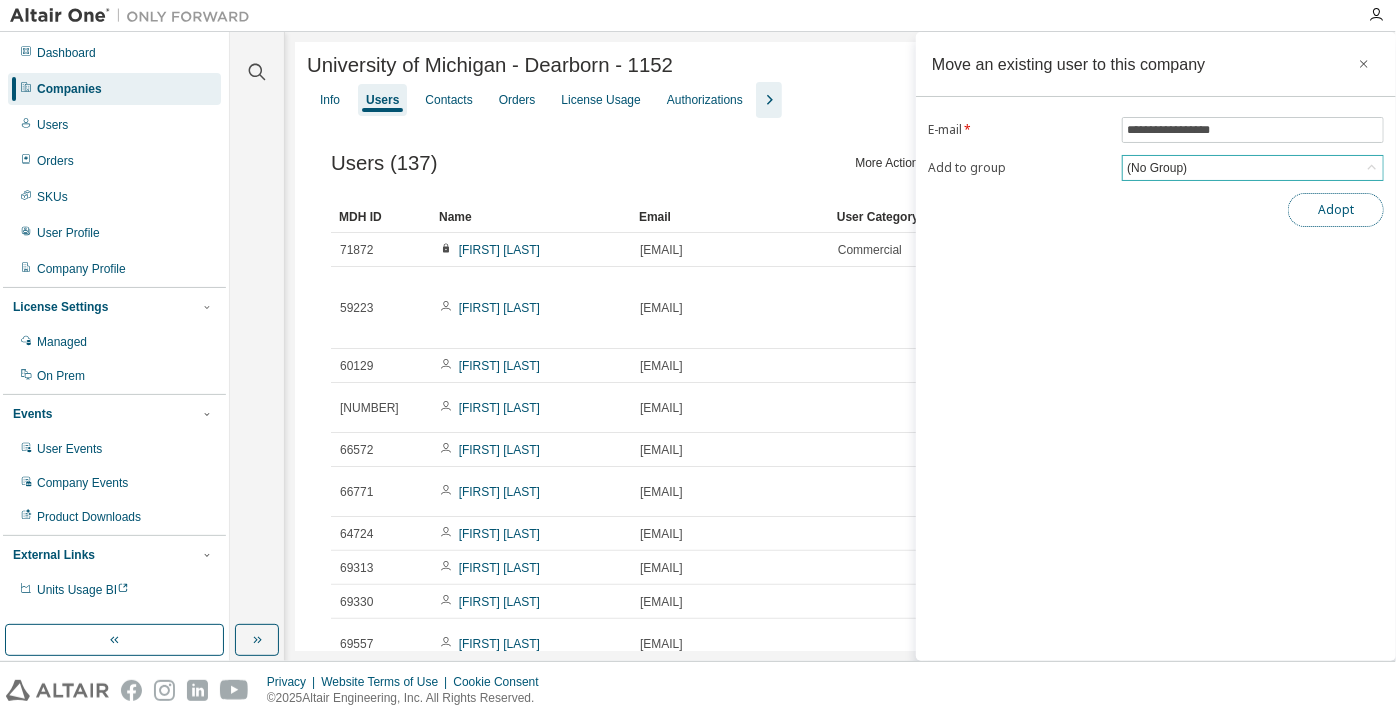 click on "Adopt" at bounding box center (1336, 210) 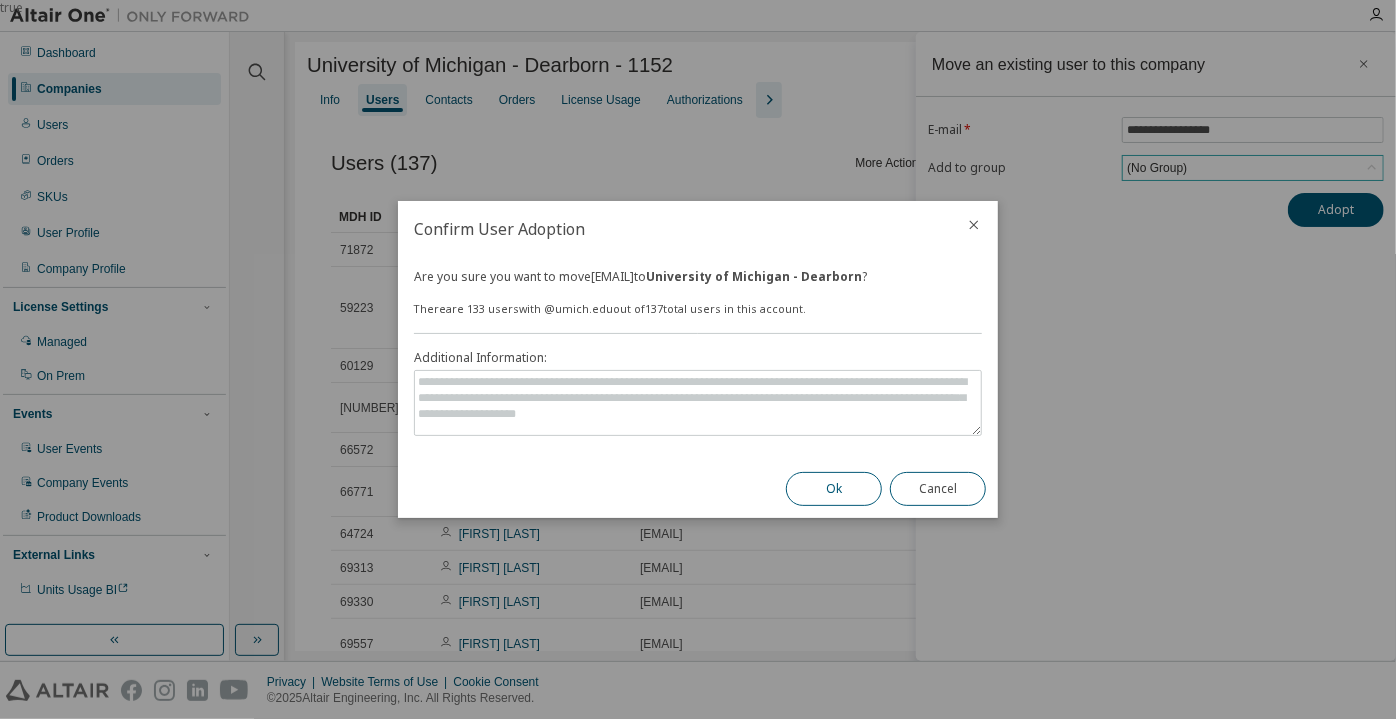 click on "Ok" at bounding box center [834, 489] 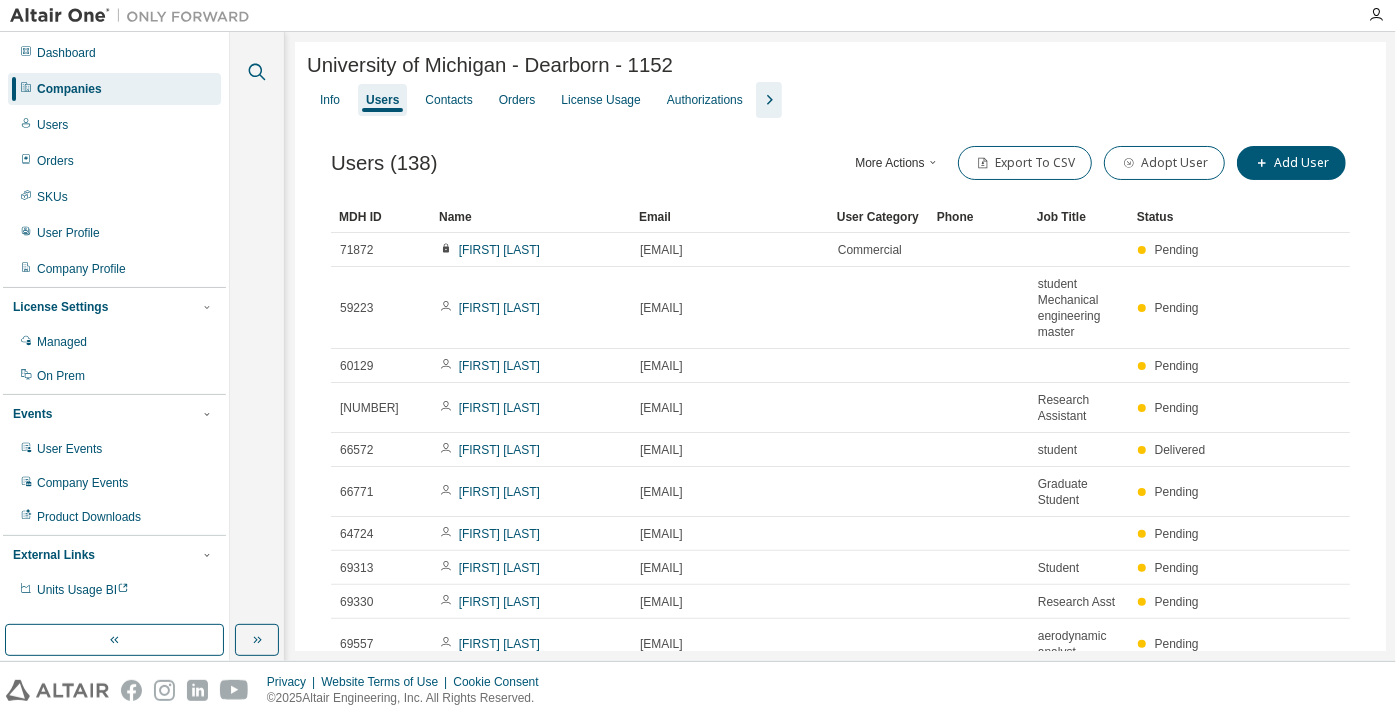 click 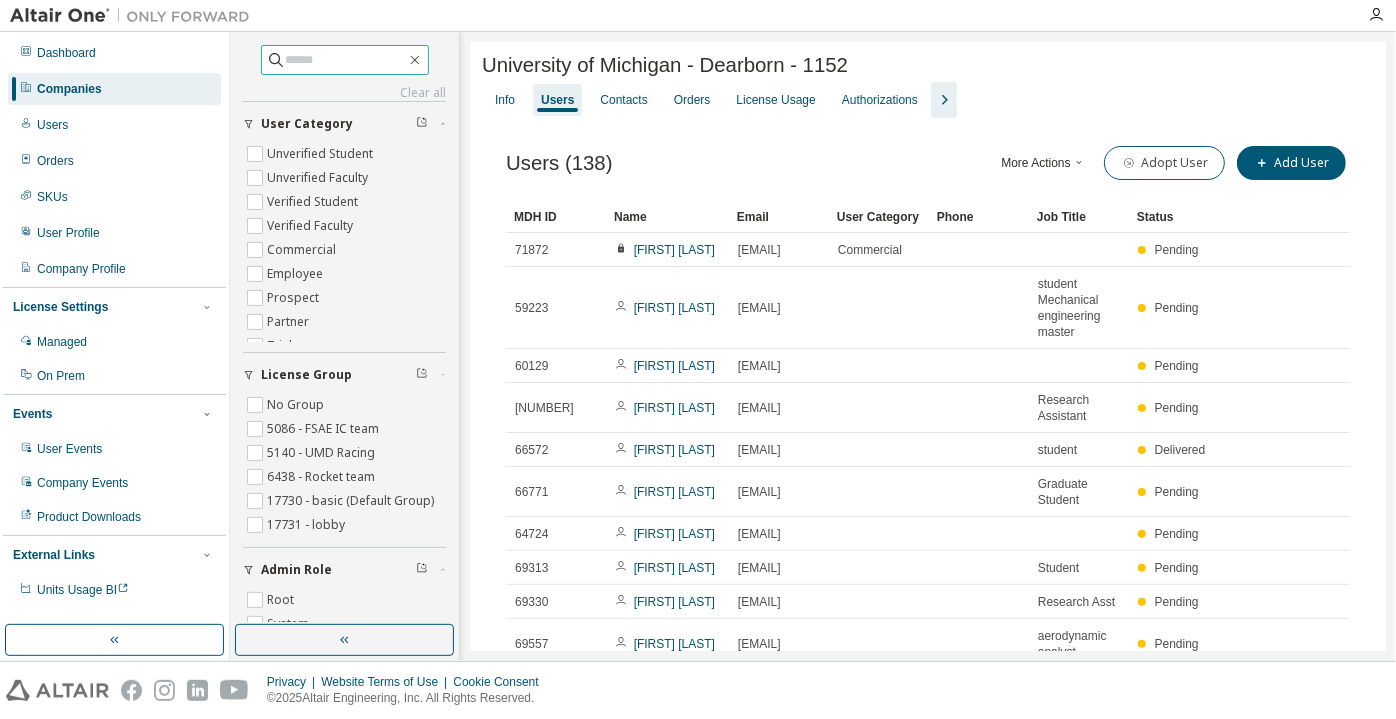 click at bounding box center (346, 60) 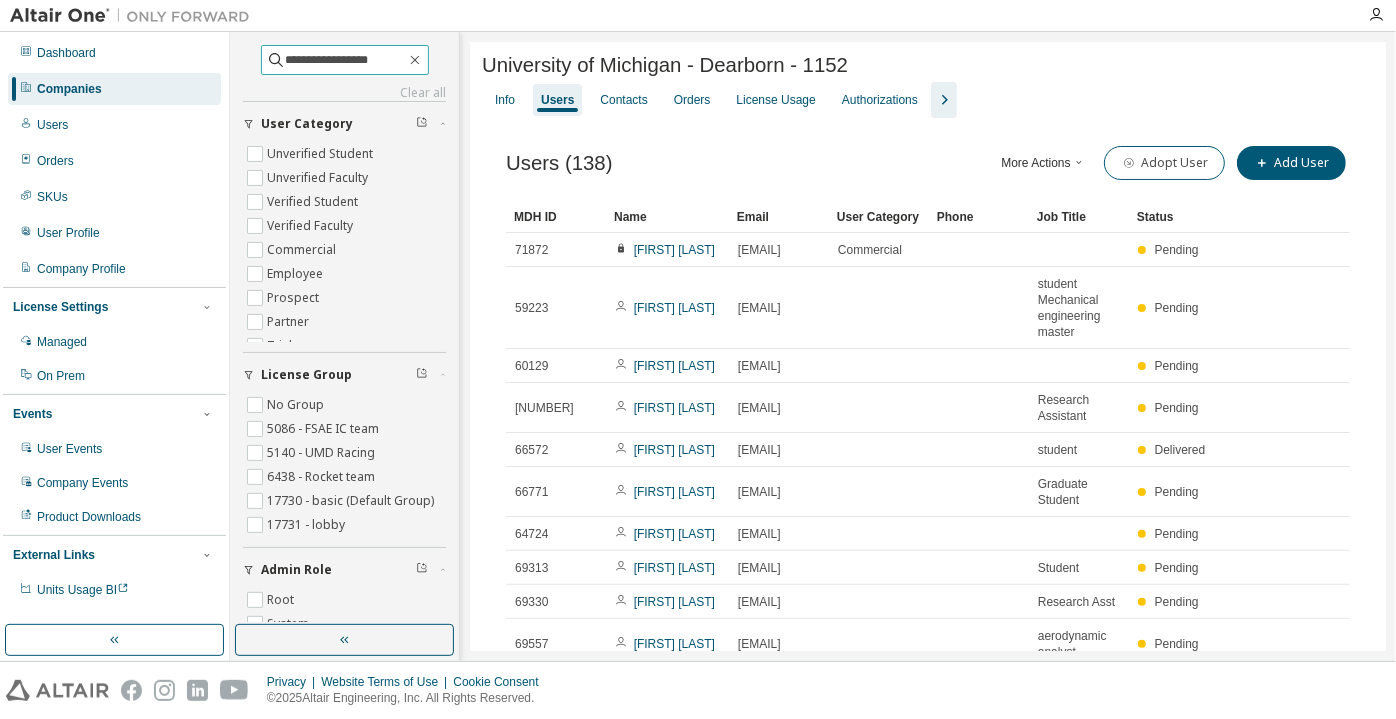 type on "**********" 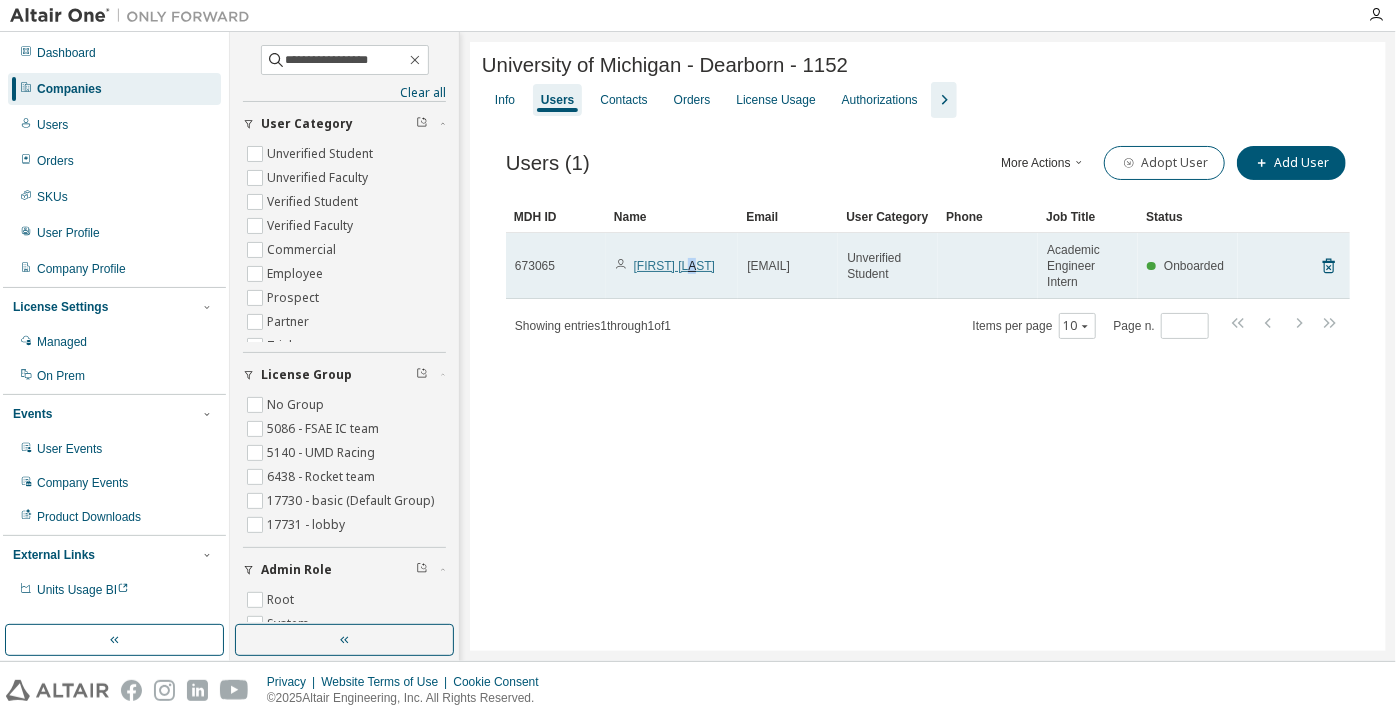 click on "[FIRST] [LAST]" at bounding box center (674, 266) 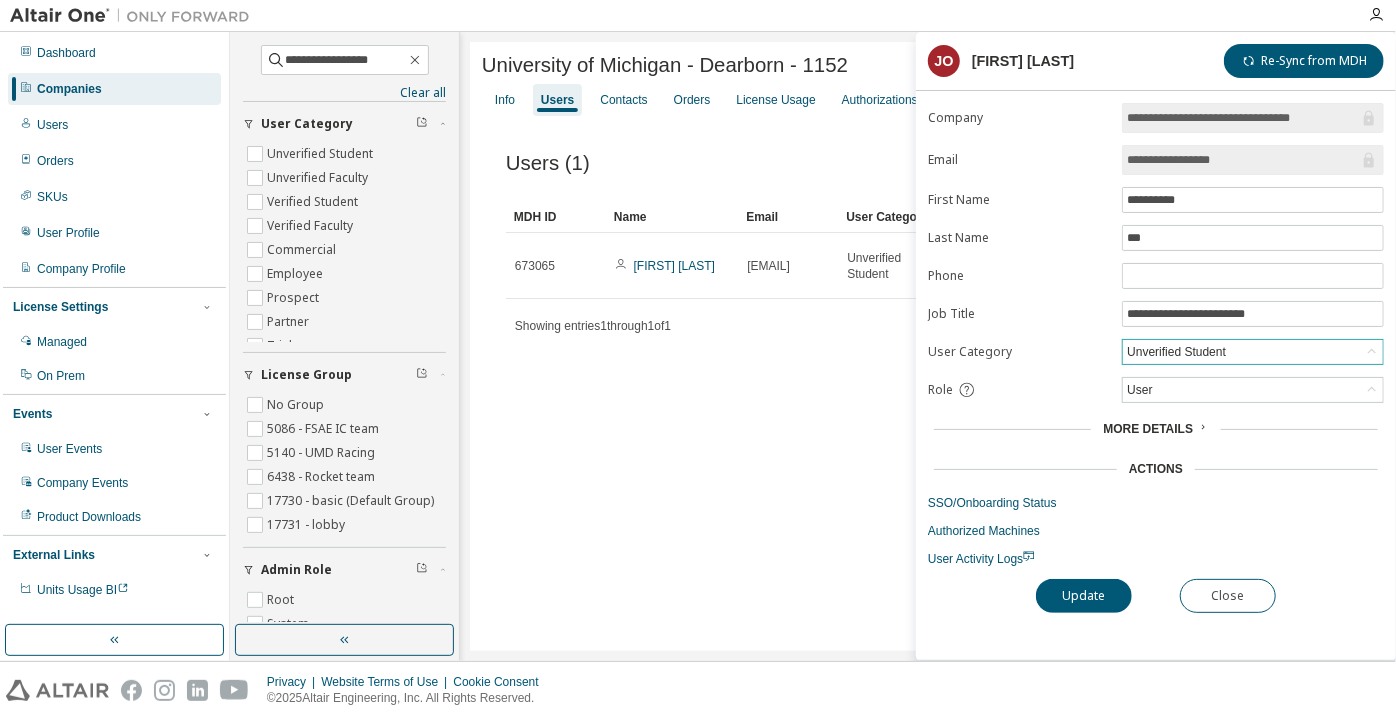 click on "Unverified Student" at bounding box center [1176, 352] 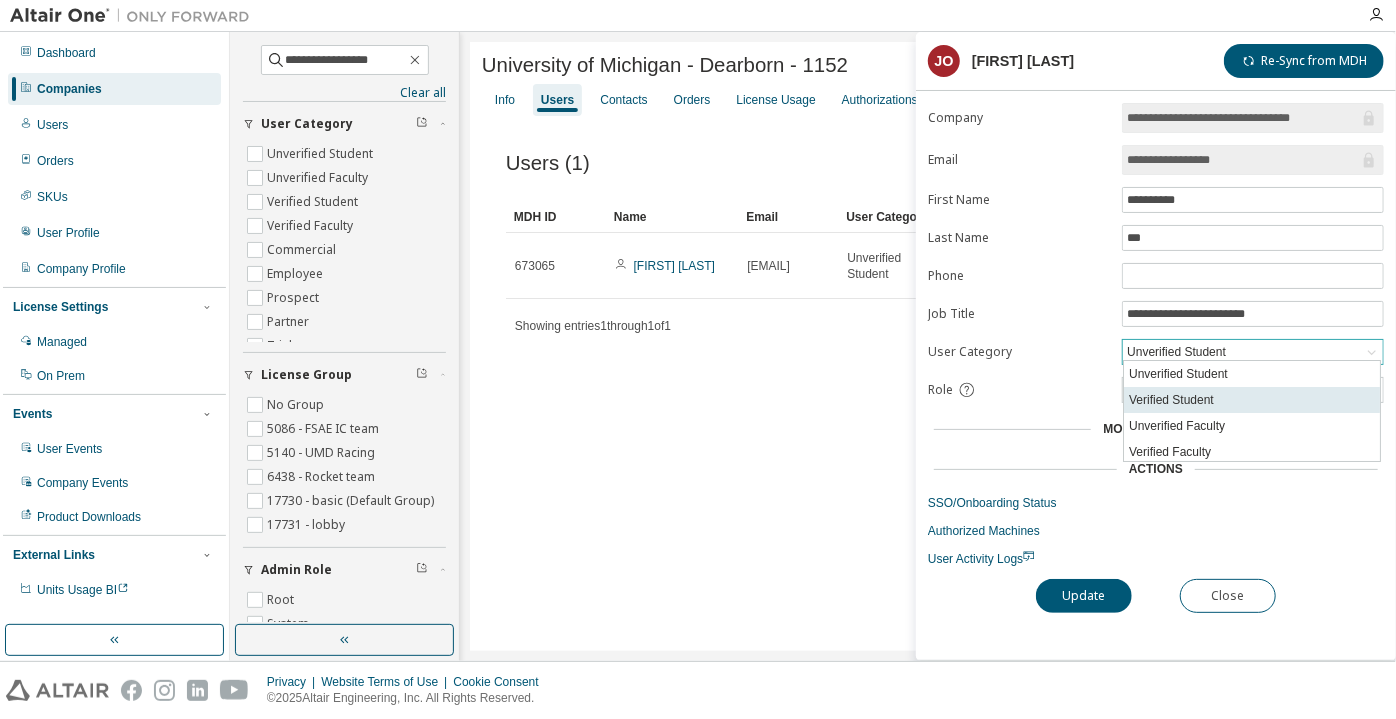 click on "Verified Student" at bounding box center [1252, 400] 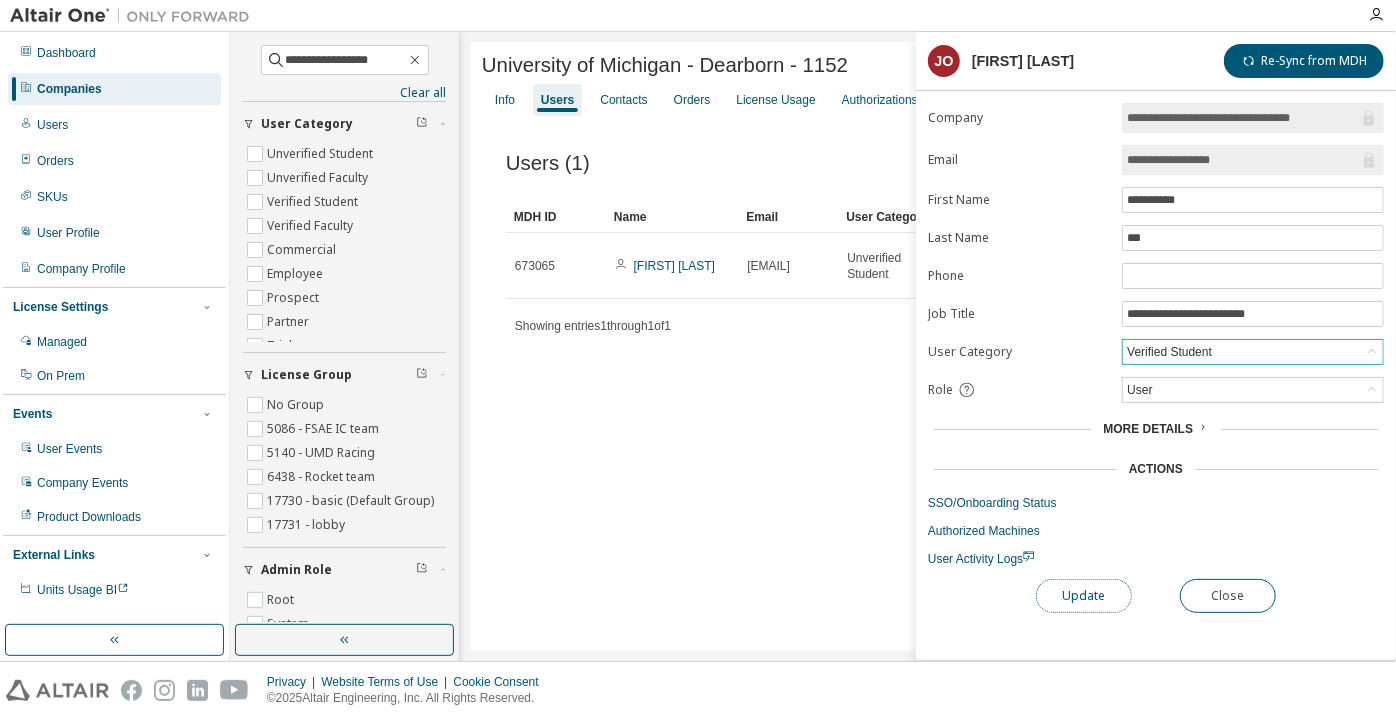 click on "Update" at bounding box center (1084, 596) 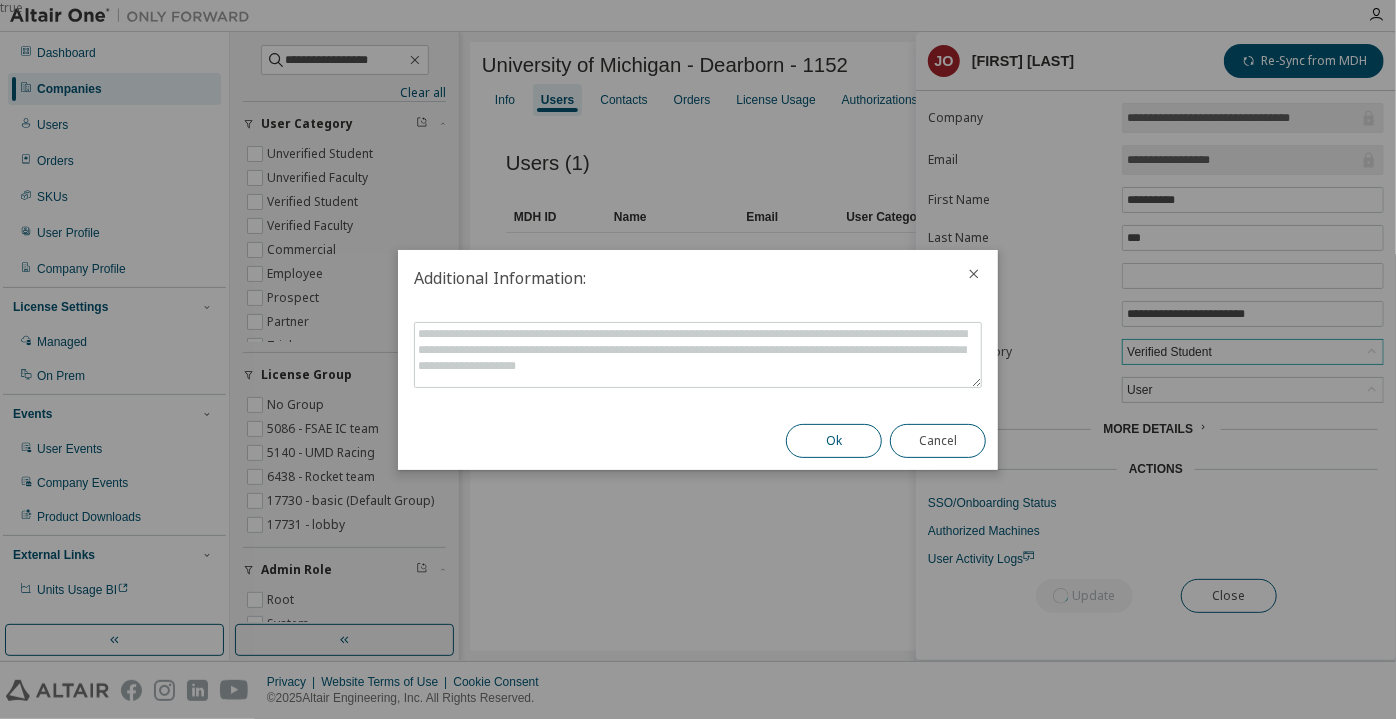 click on "Ok" at bounding box center [834, 441] 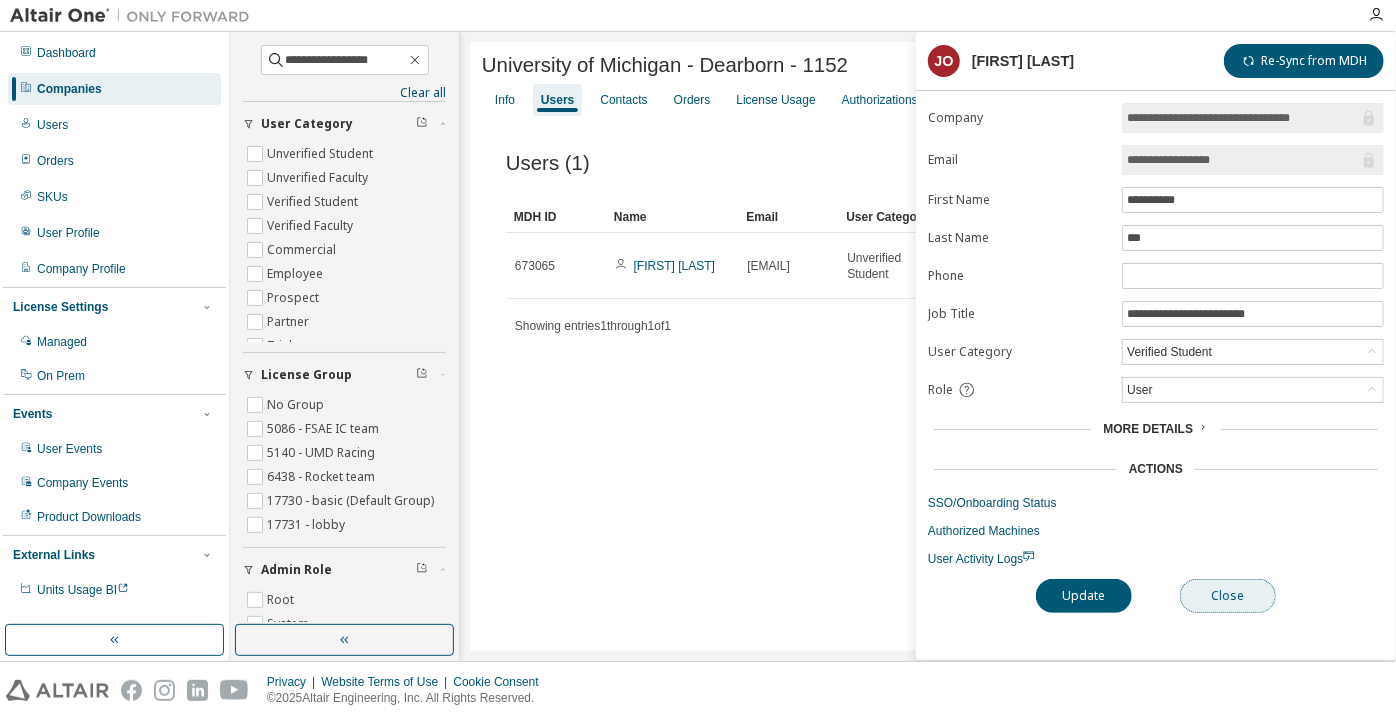 click on "Close" at bounding box center (1228, 596) 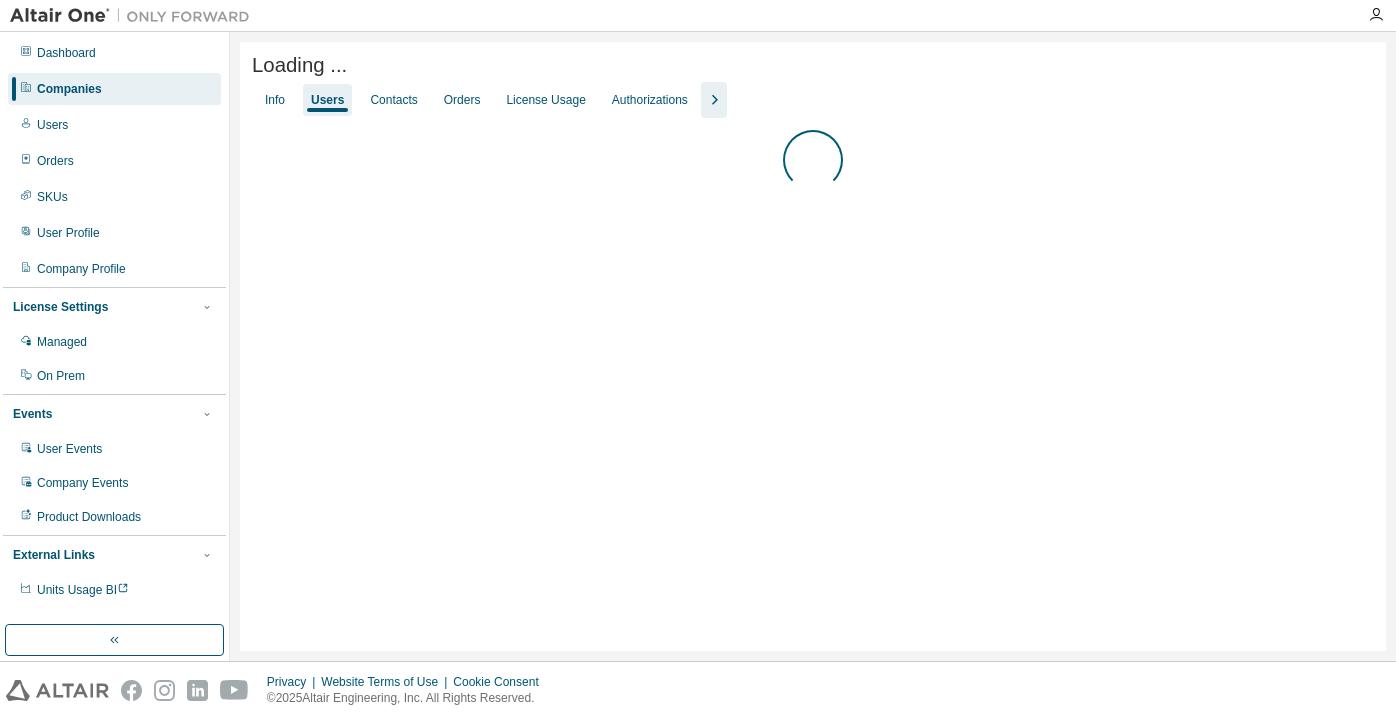scroll, scrollTop: 0, scrollLeft: 0, axis: both 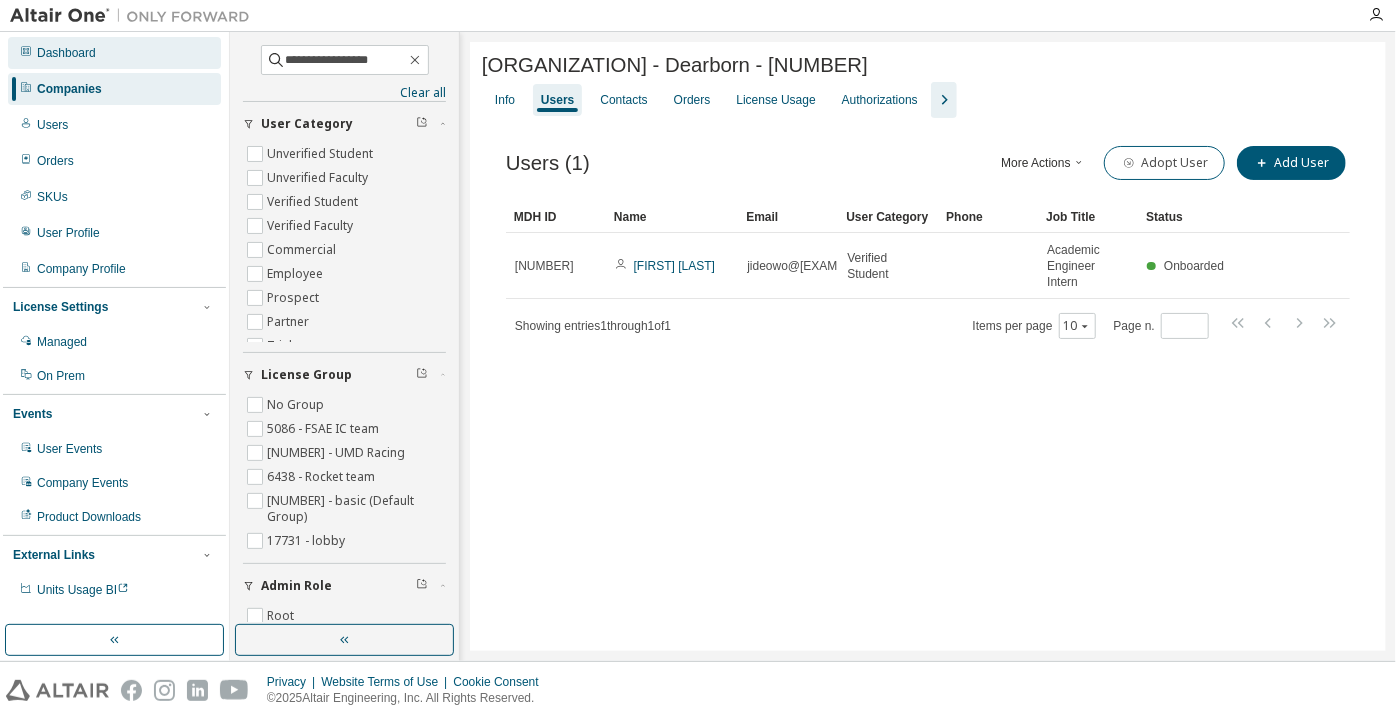 click on "Dashboard" at bounding box center [66, 53] 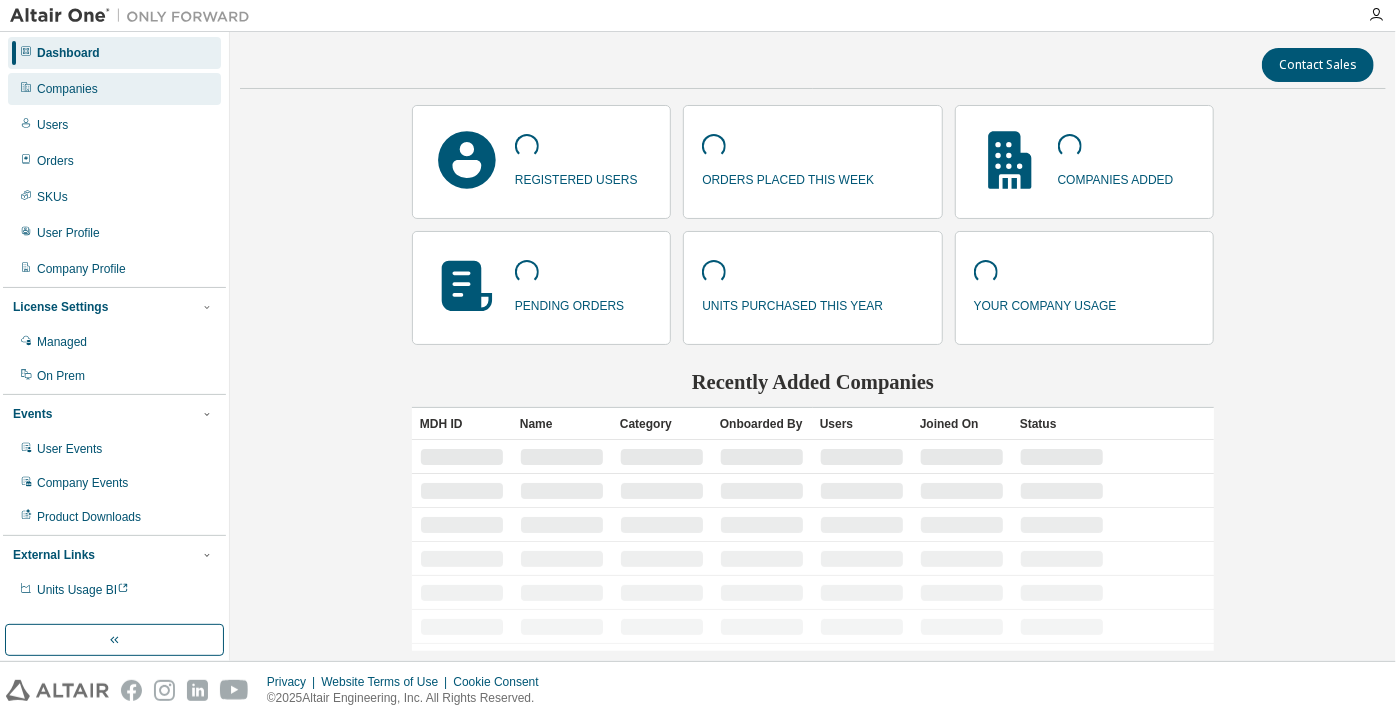 click on "Companies" at bounding box center (114, 89) 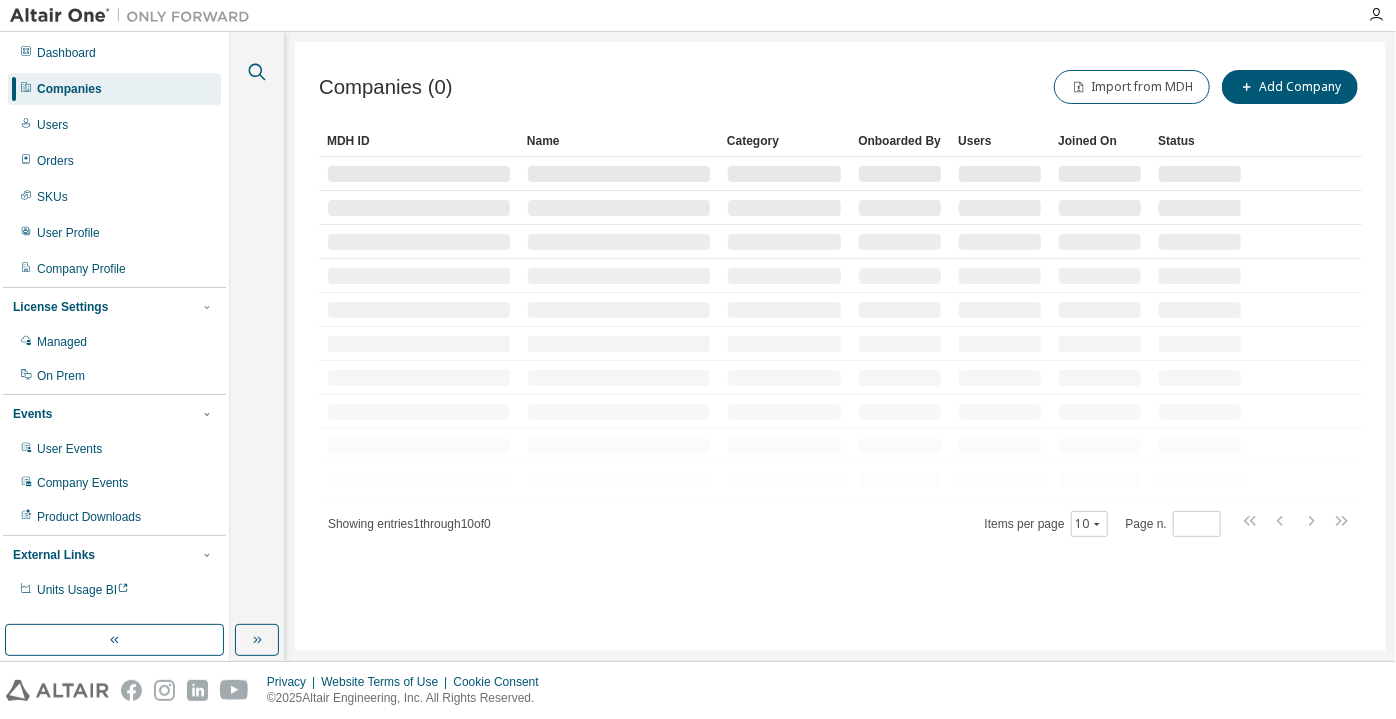 click 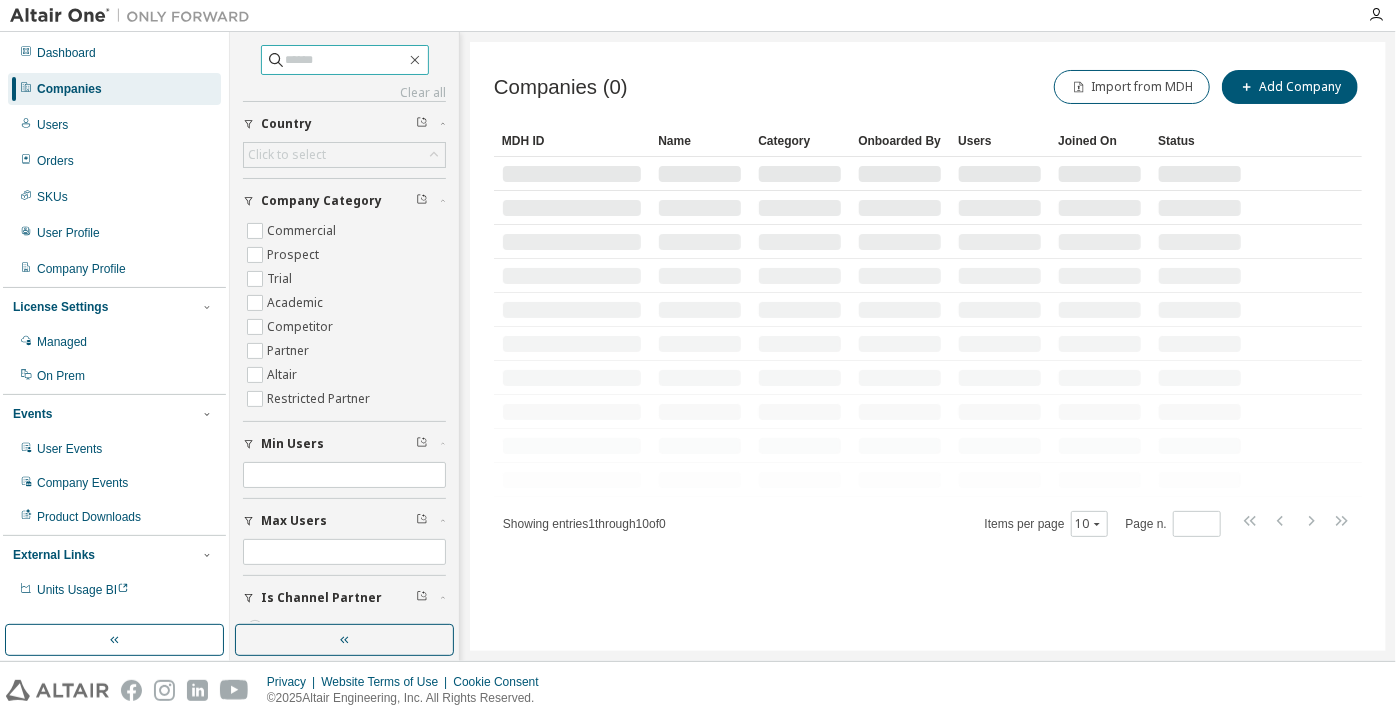 click at bounding box center [346, 60] 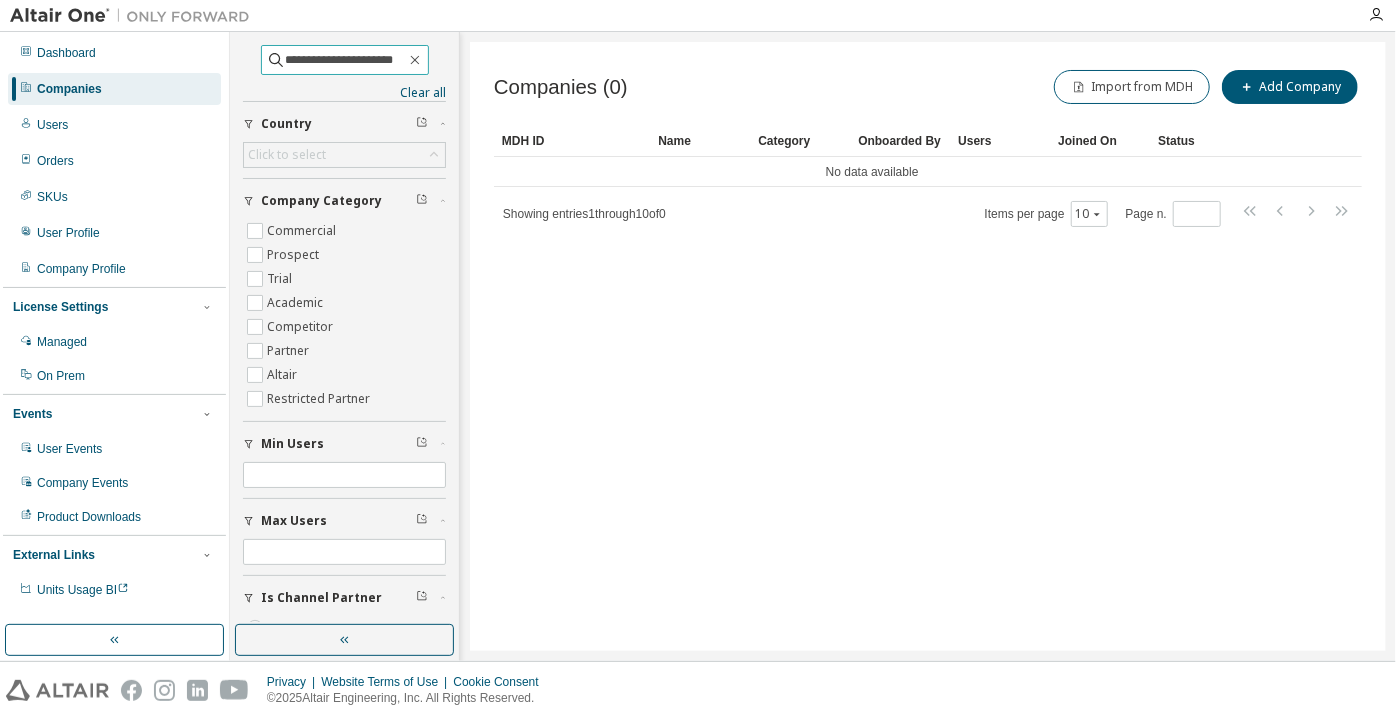 click on "**********" at bounding box center [346, 60] 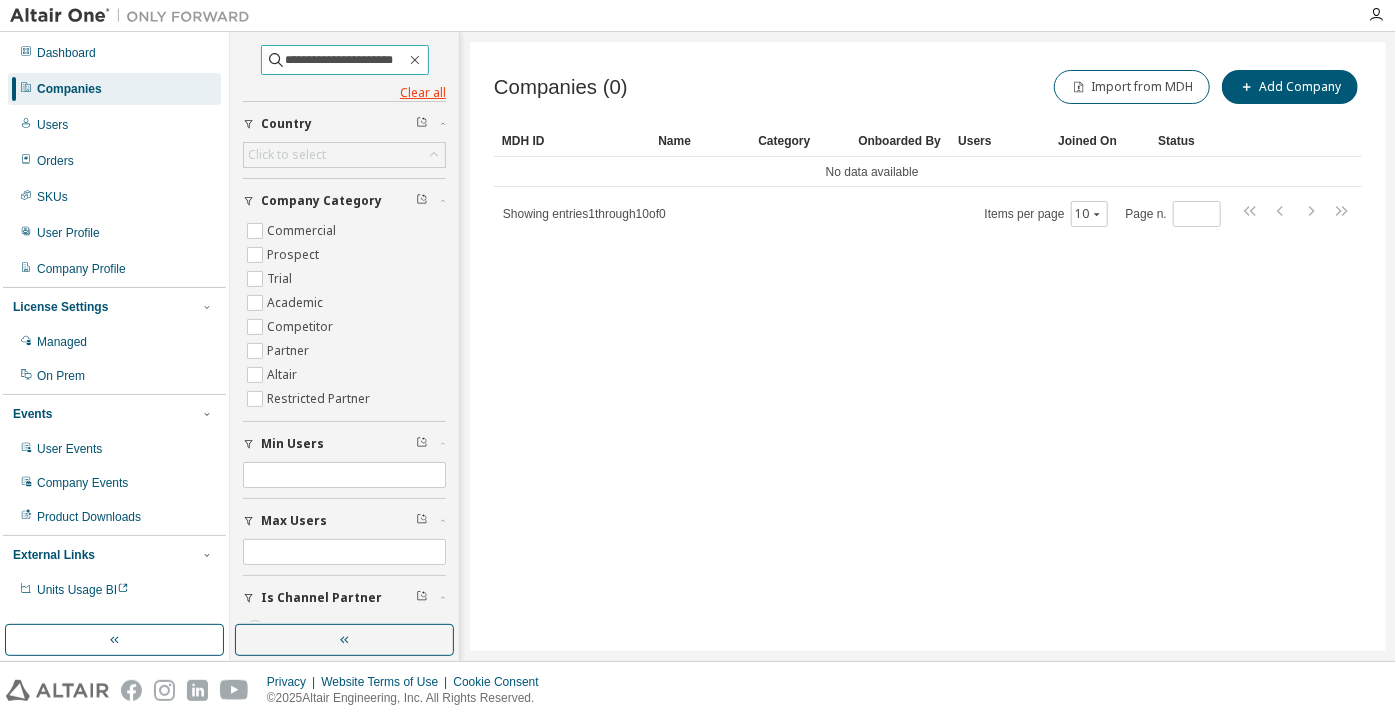 drag, startPoint x: 345, startPoint y: 64, endPoint x: 255, endPoint y: 89, distance: 93.40771 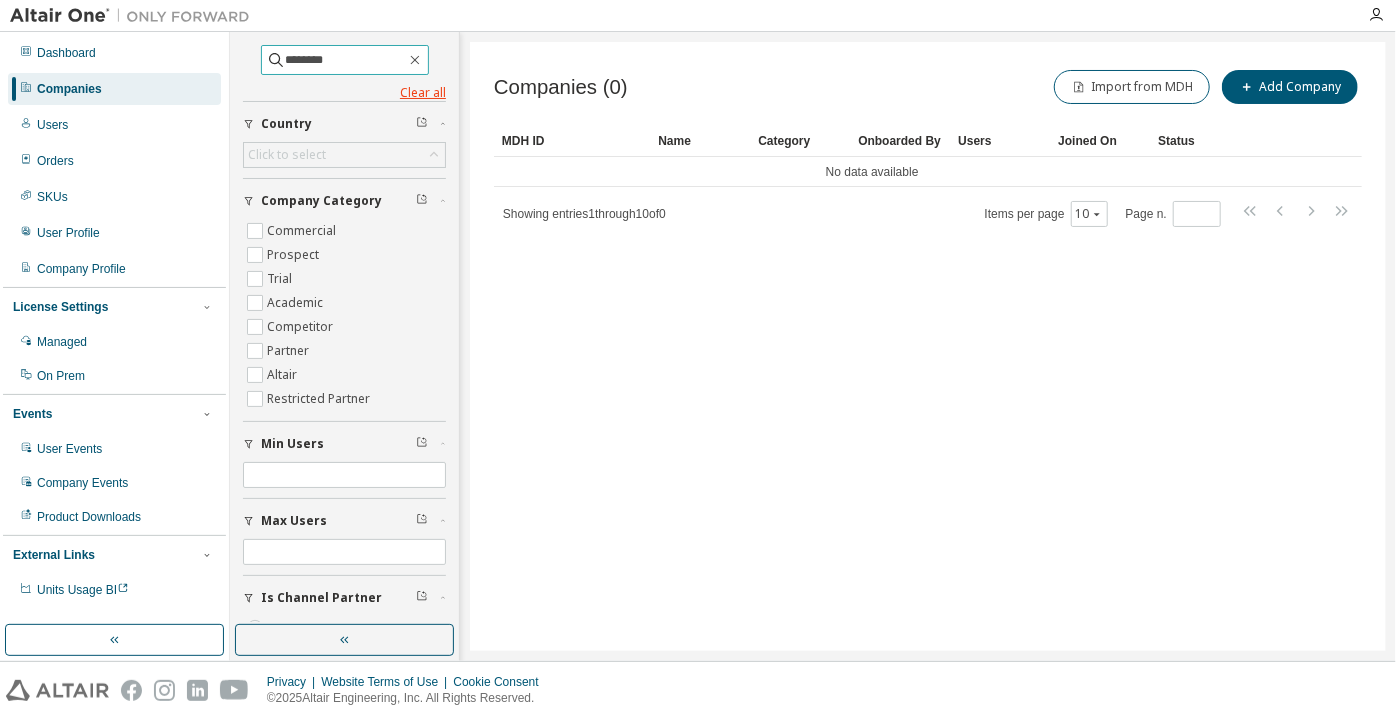 type on "********" 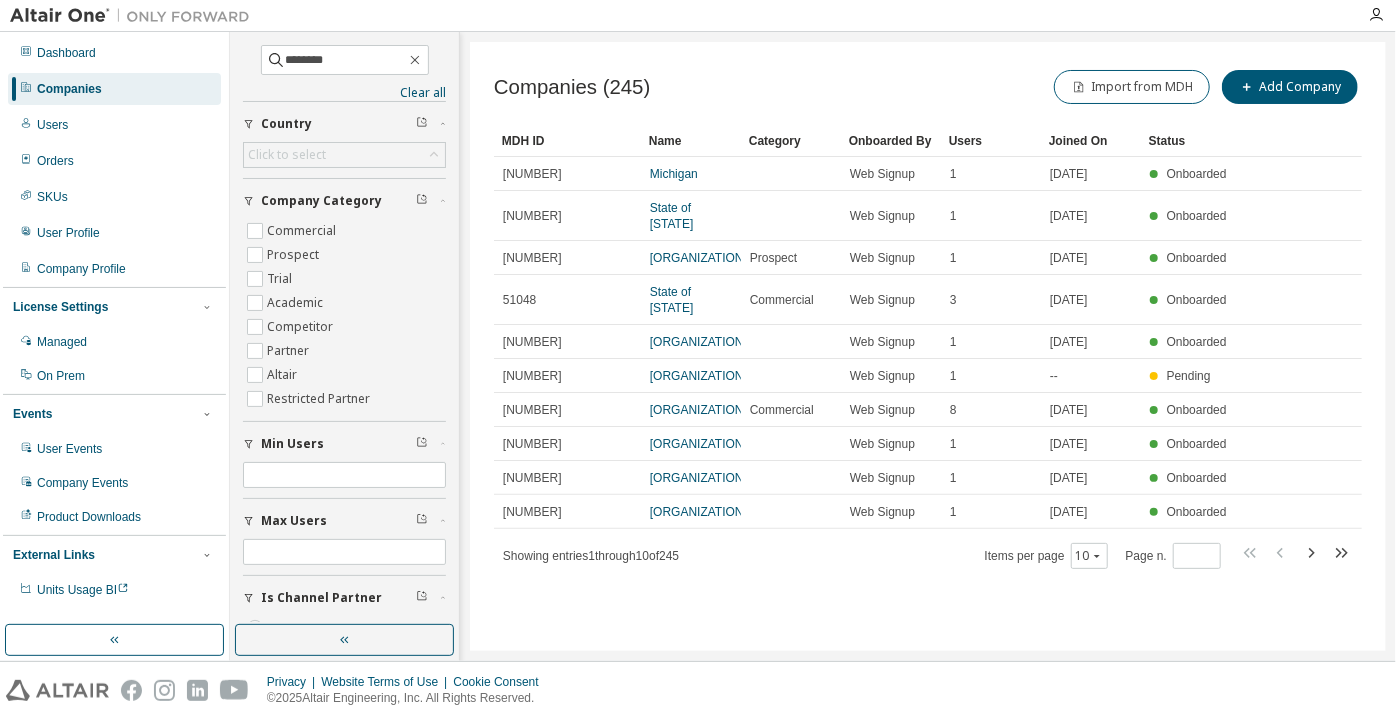 click on "Category" at bounding box center [791, 141] 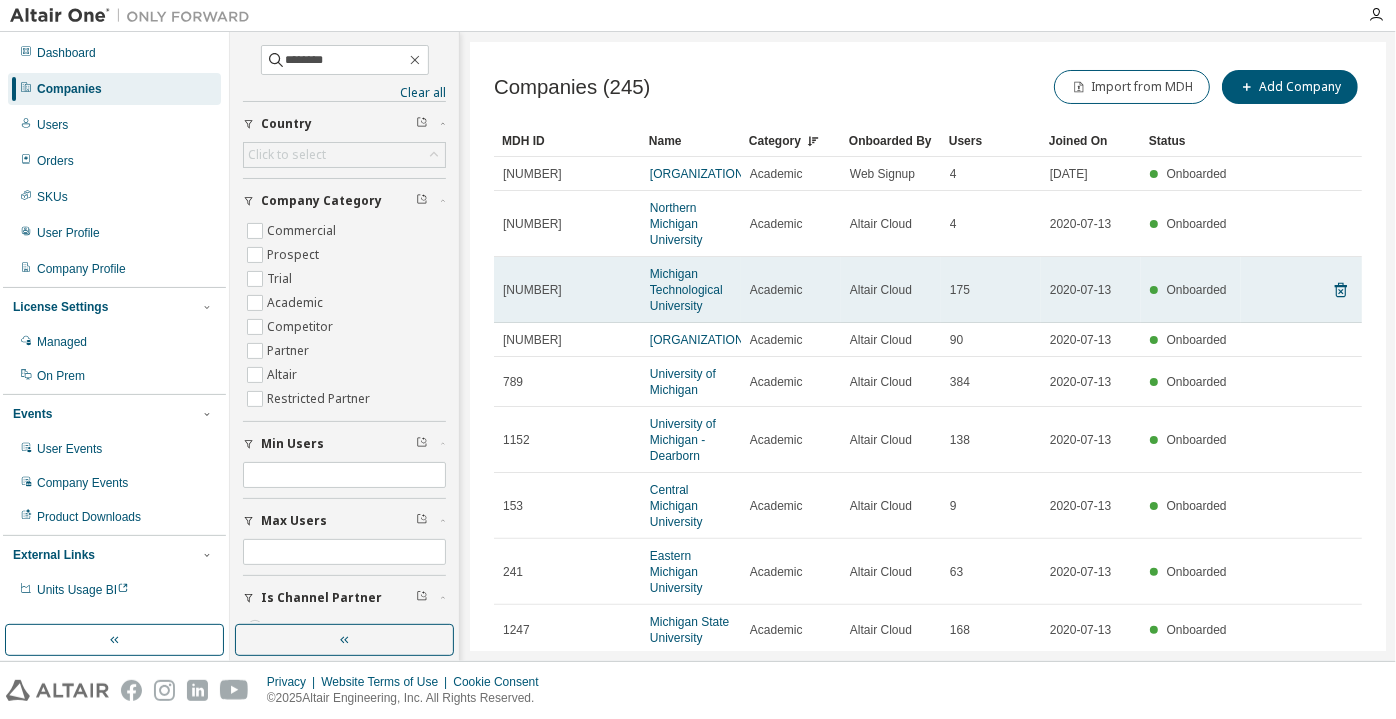 scroll, scrollTop: 90, scrollLeft: 0, axis: vertical 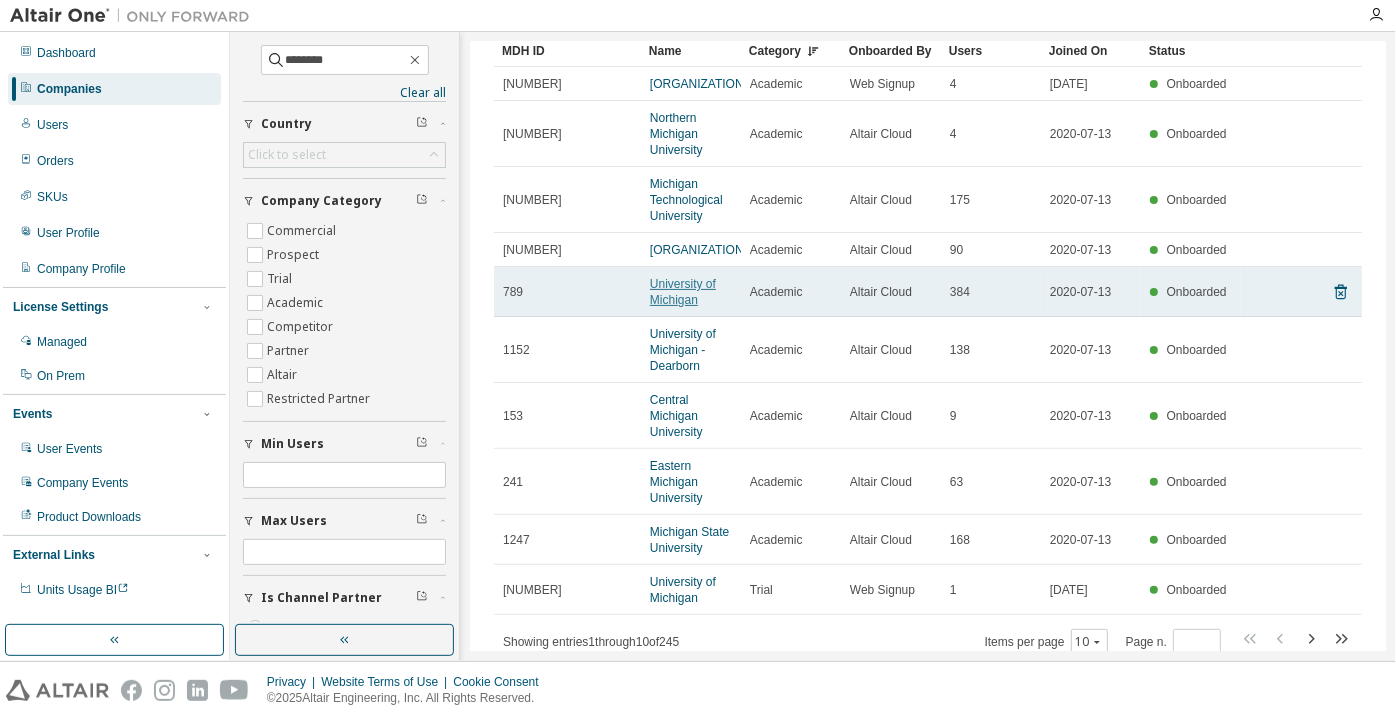 click on "University of Michigan" at bounding box center [683, 292] 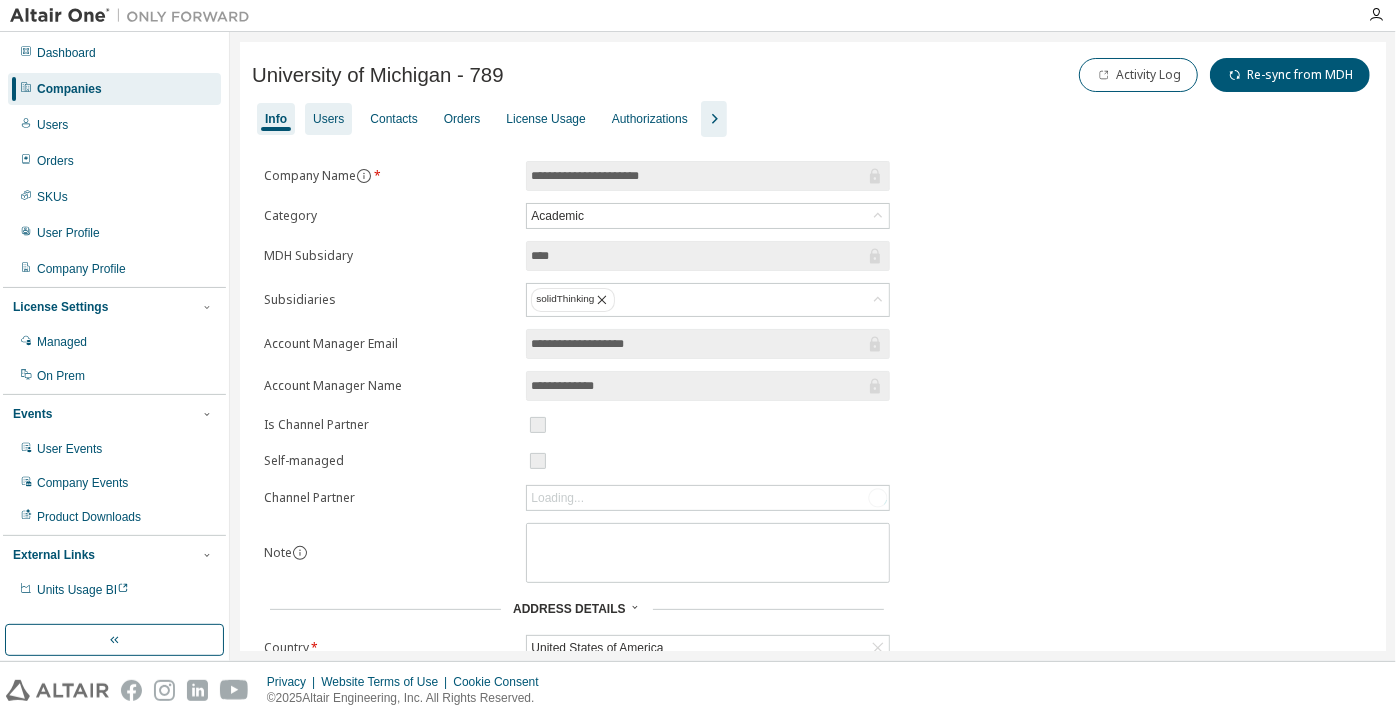 click on "Users" at bounding box center (328, 119) 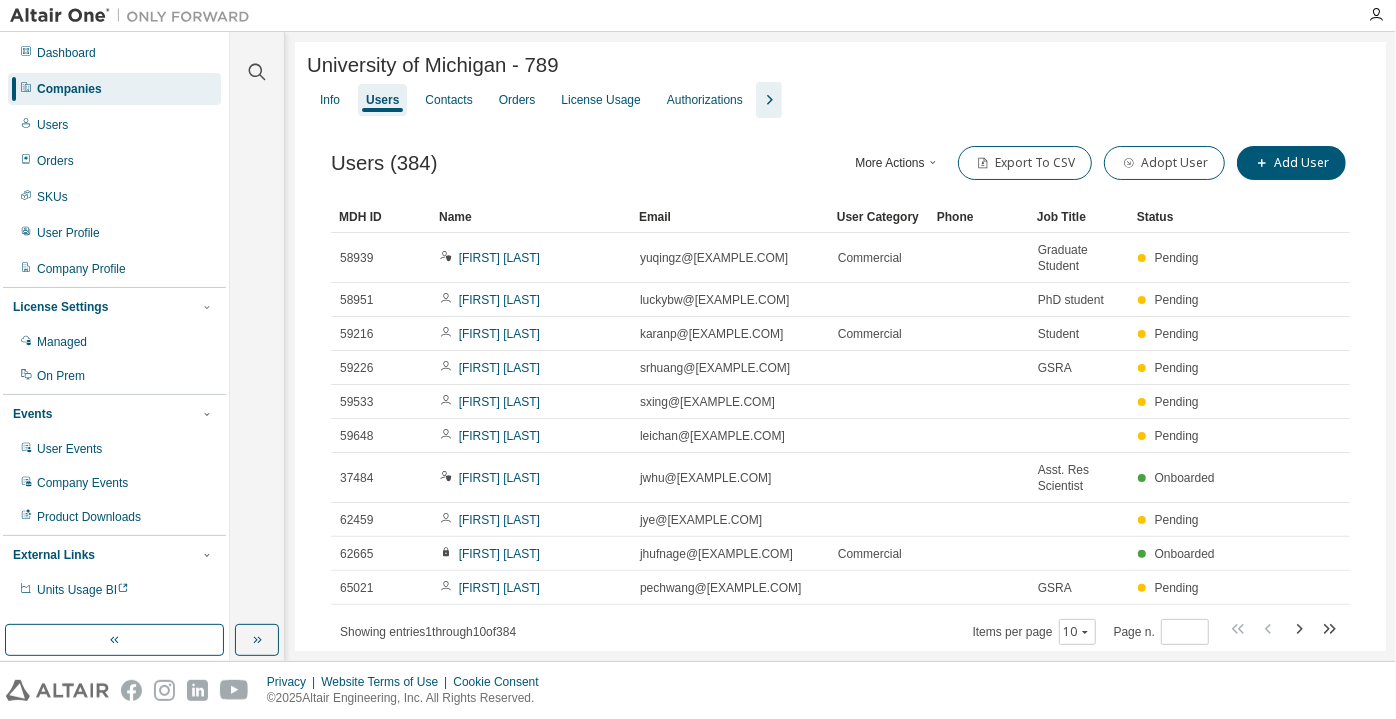 click 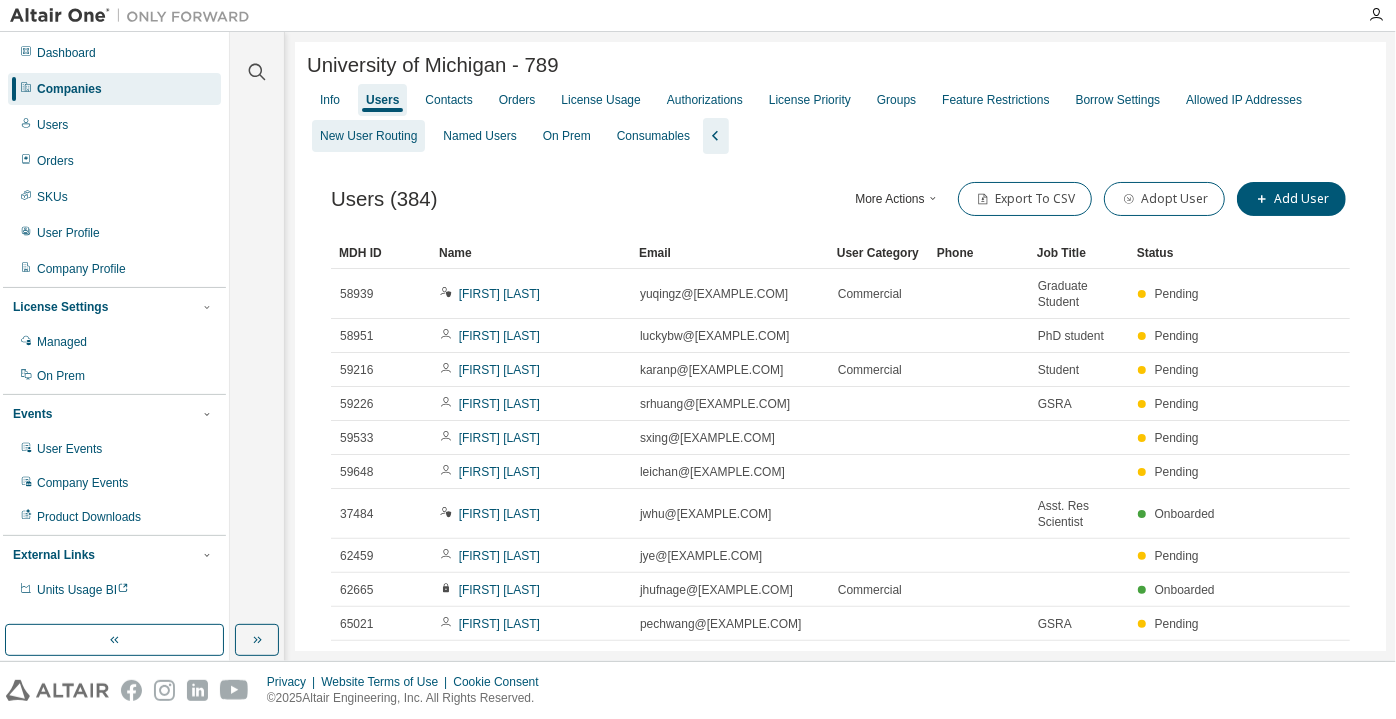 click on "New User Routing" at bounding box center [368, 136] 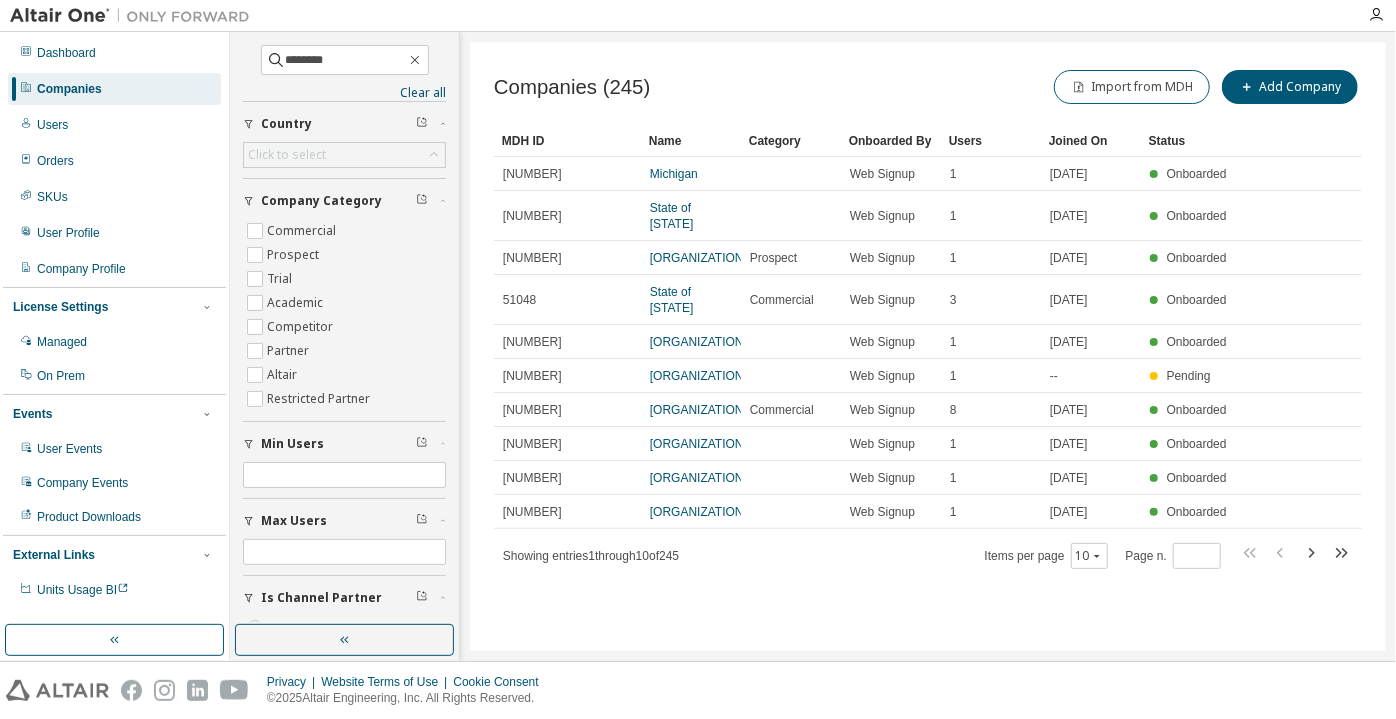 click on "Category" at bounding box center [791, 141] 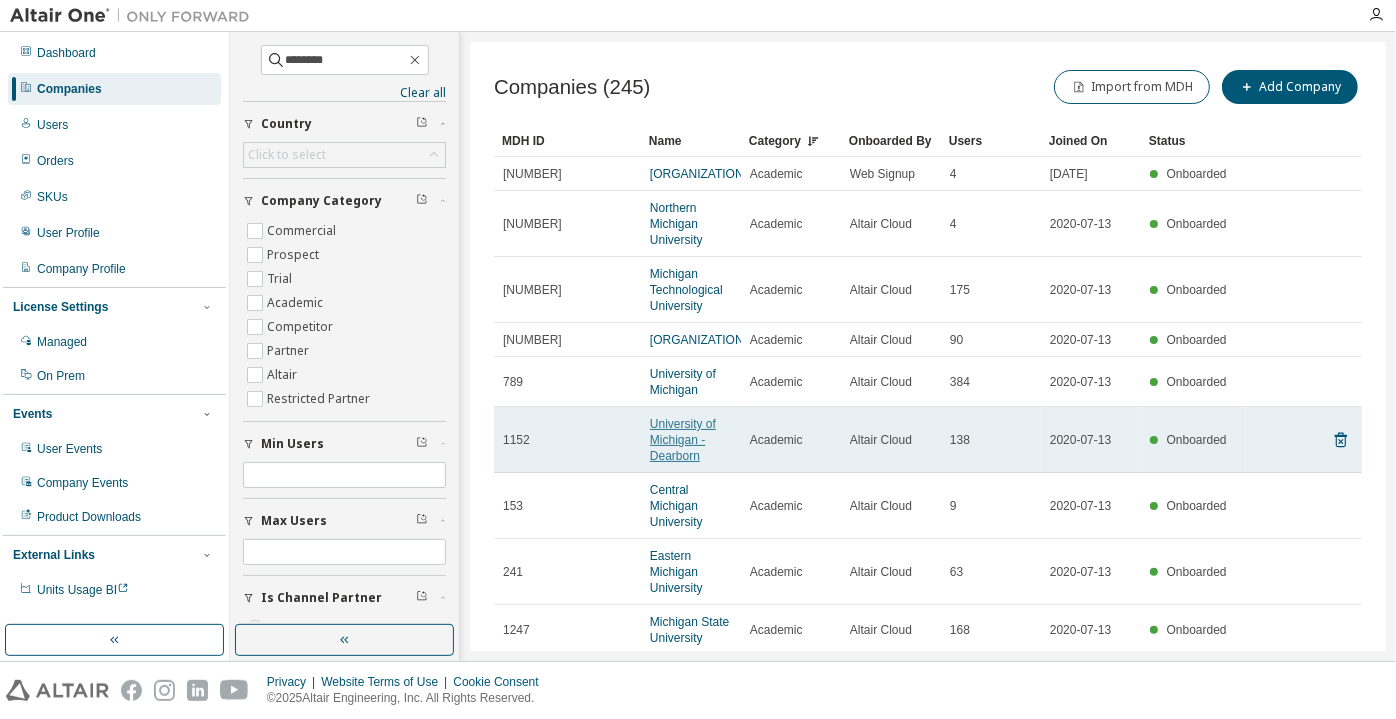 click on "University of Michigan - Dearborn" at bounding box center [683, 440] 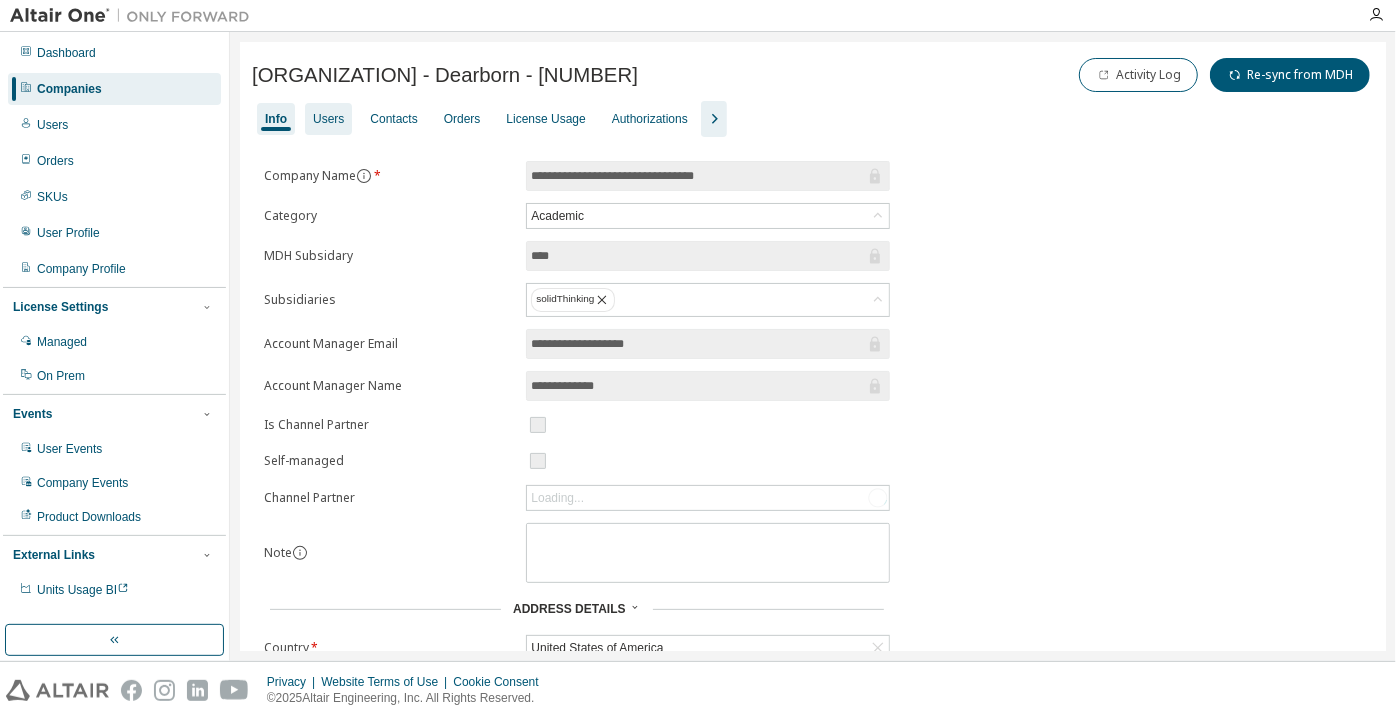 click on "Users" at bounding box center (328, 119) 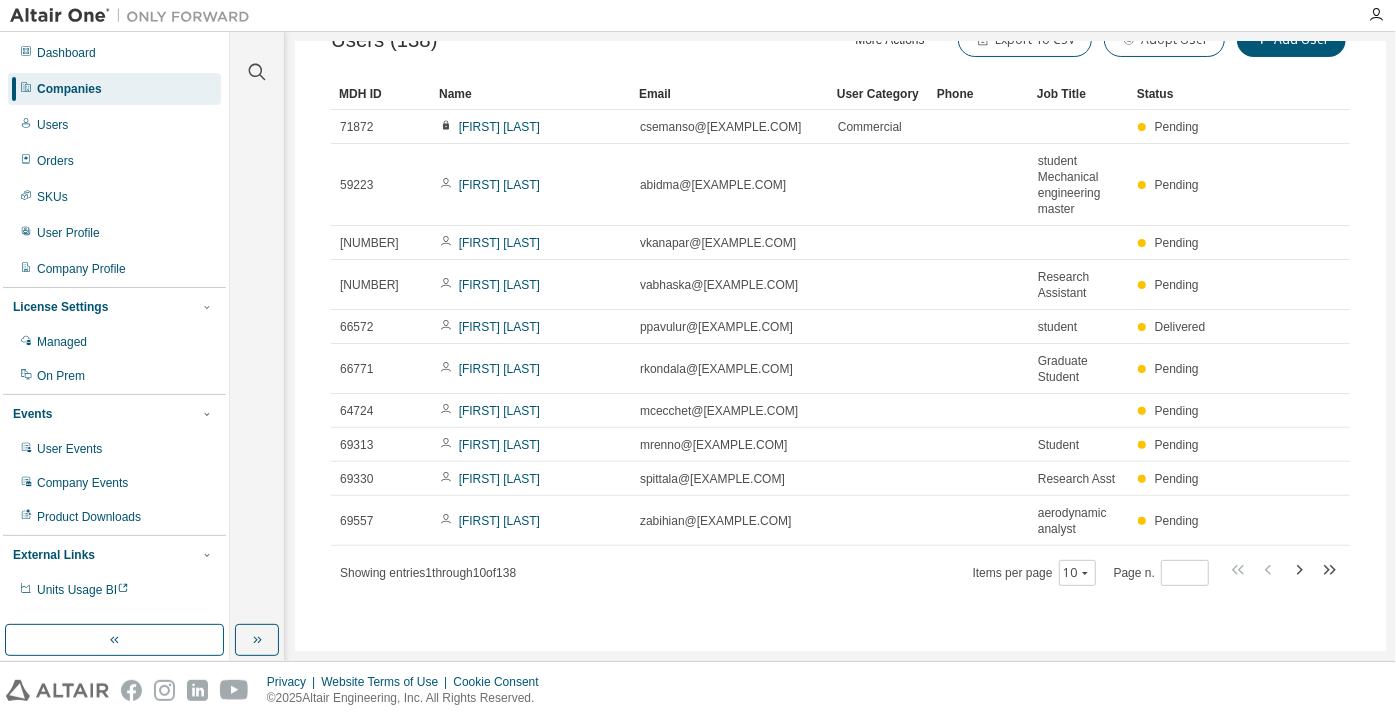 scroll, scrollTop: 0, scrollLeft: 0, axis: both 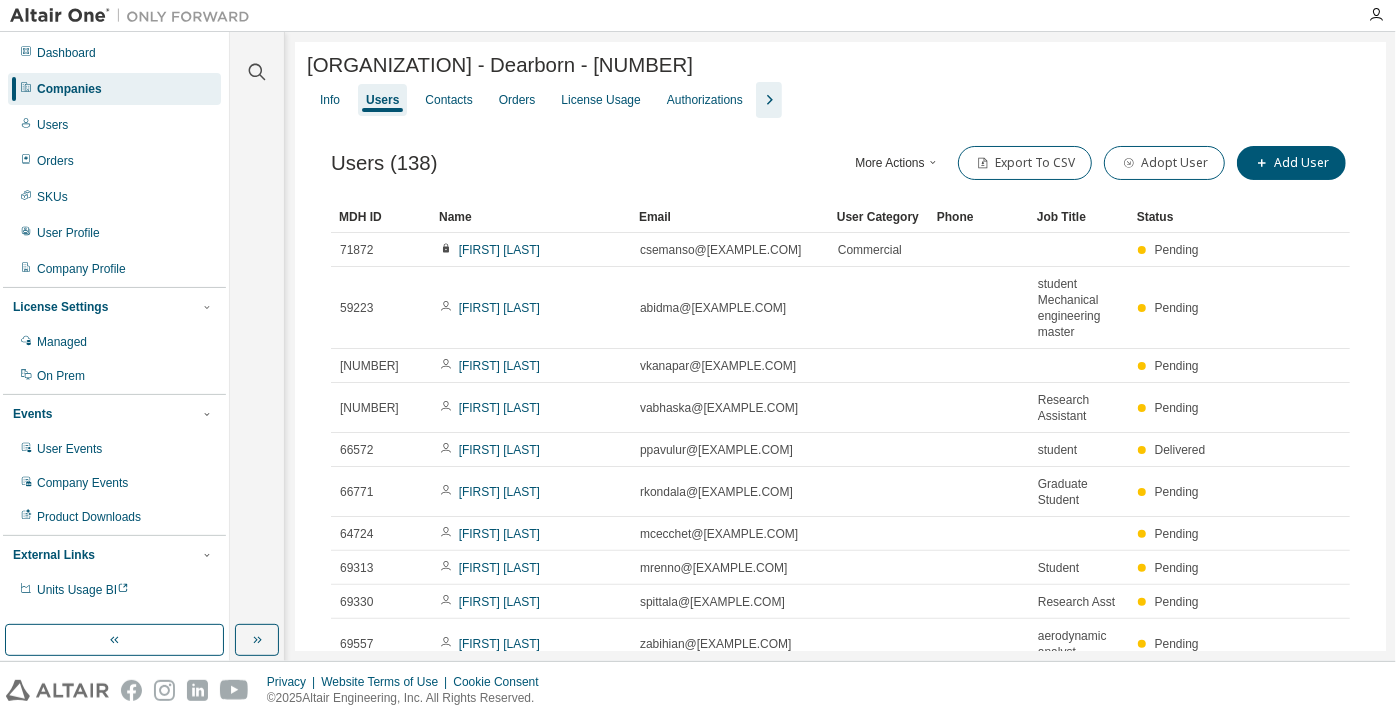 click 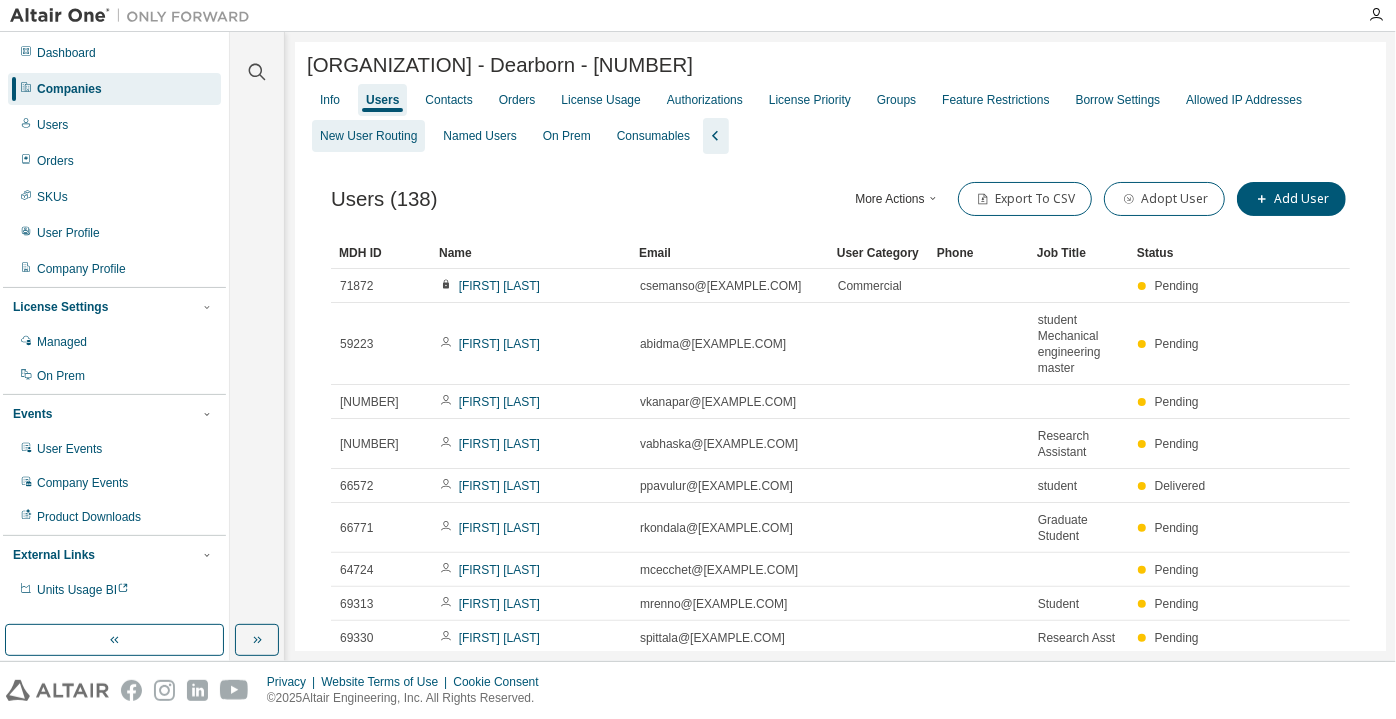 click on "New User Routing" at bounding box center [368, 136] 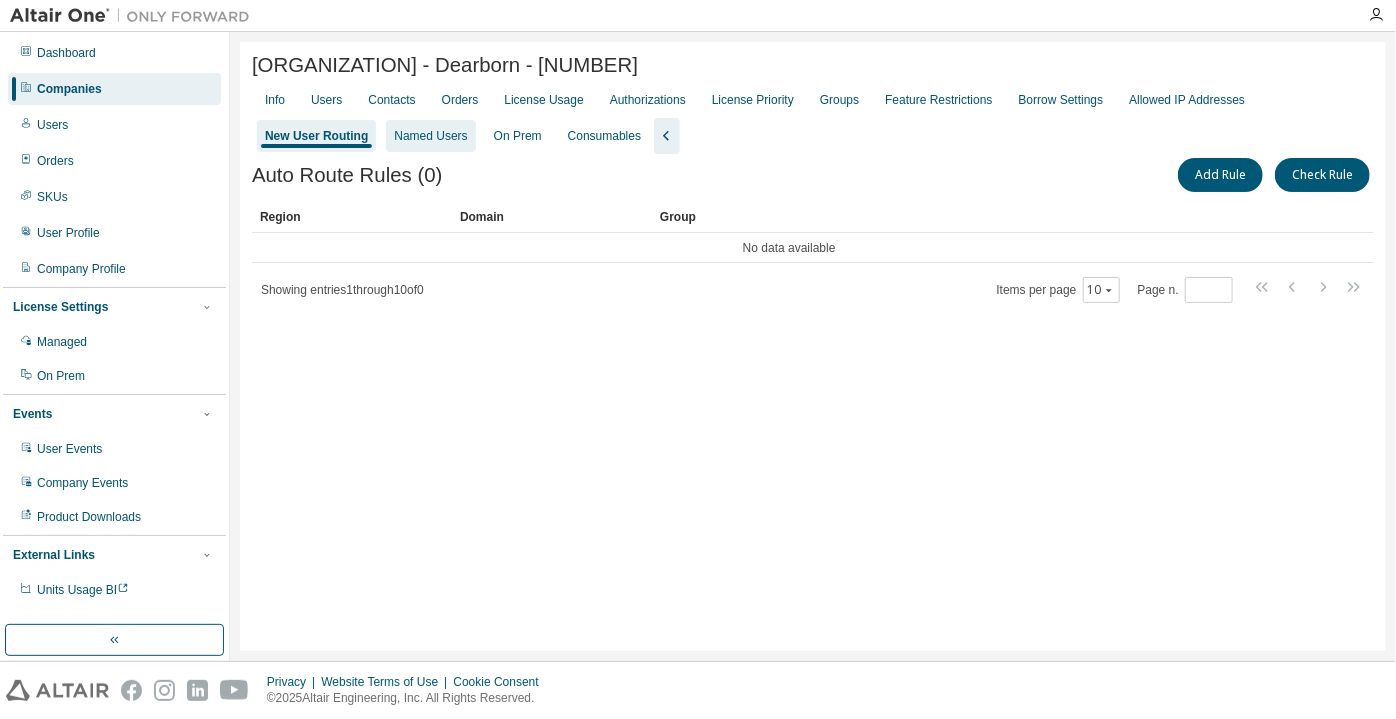 click on "Named Users" at bounding box center (430, 136) 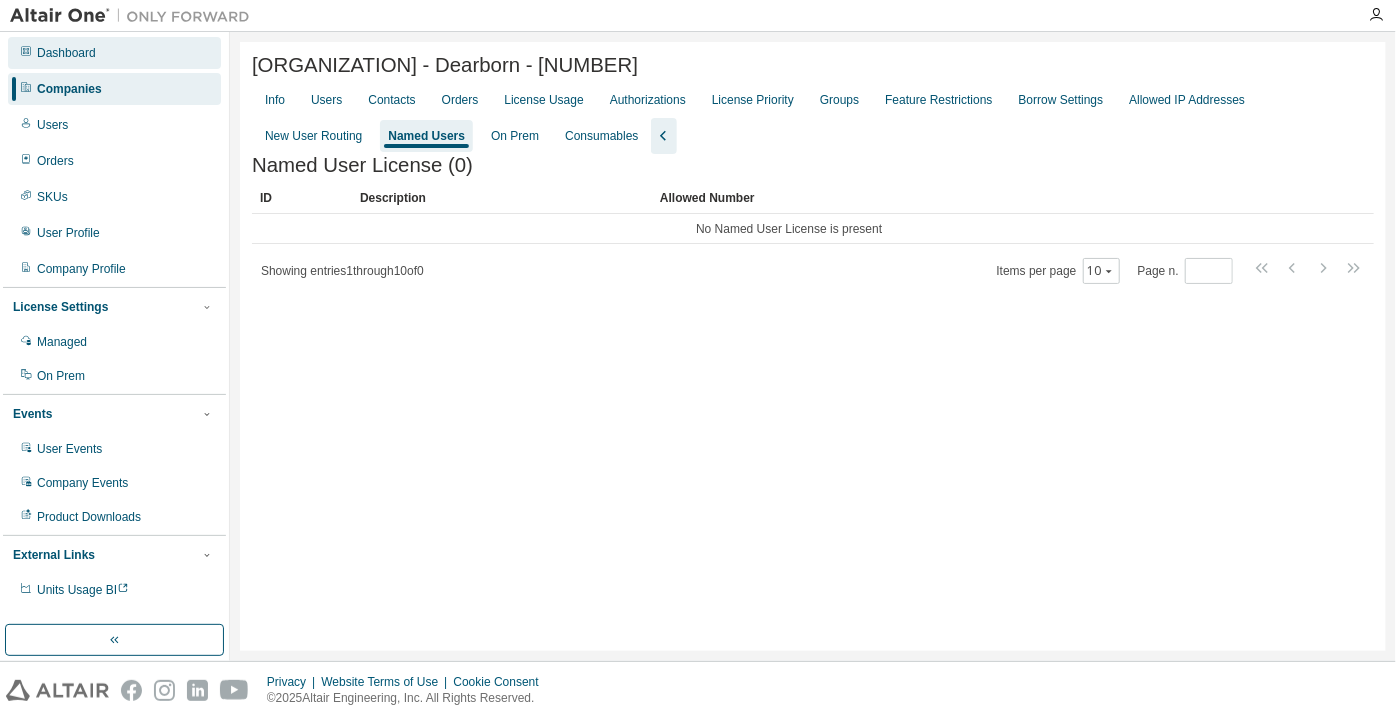 click on "Dashboard" at bounding box center (114, 53) 